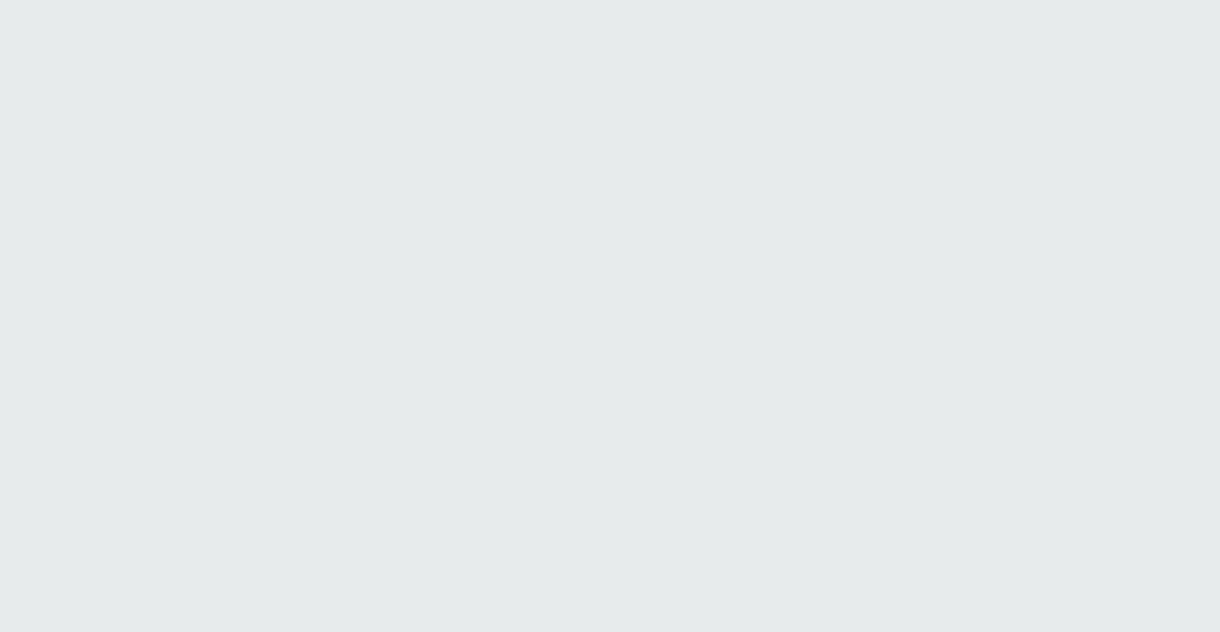 scroll, scrollTop: 0, scrollLeft: 0, axis: both 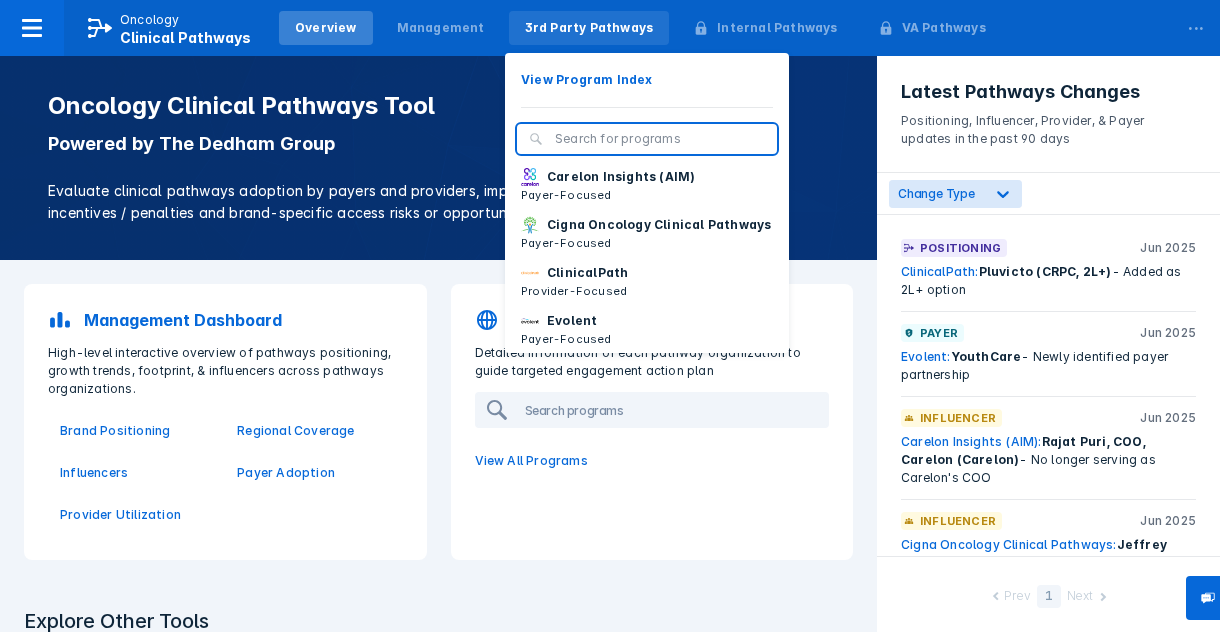 click on "3rd Party Pathways" at bounding box center [589, 28] 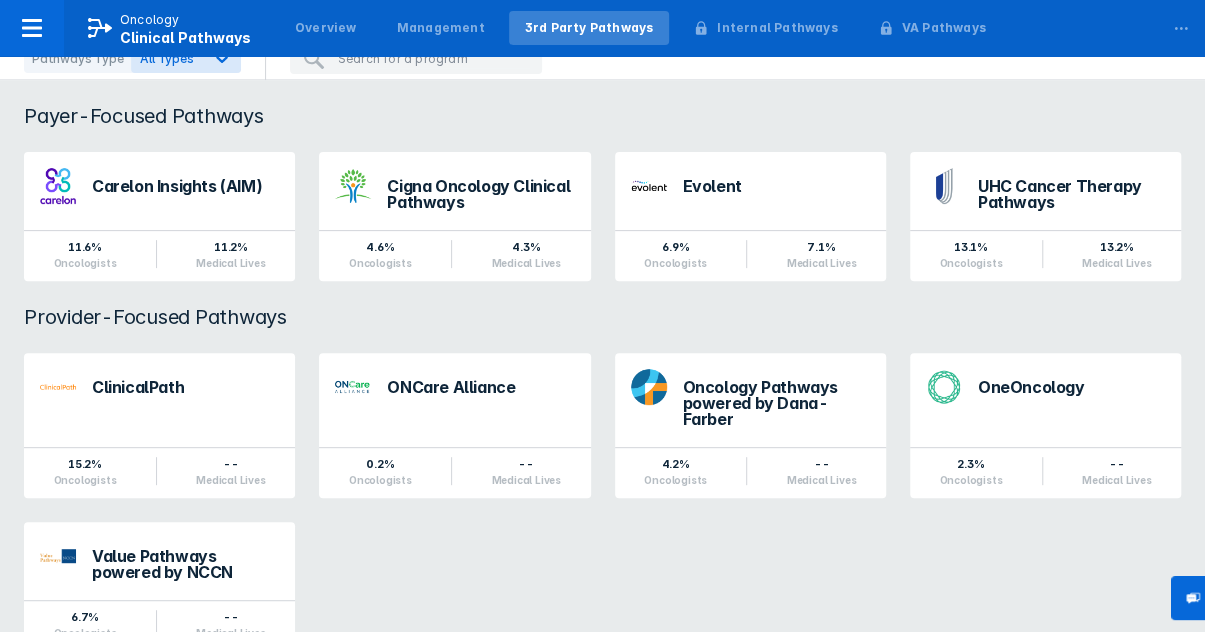 scroll, scrollTop: 200, scrollLeft: 0, axis: vertical 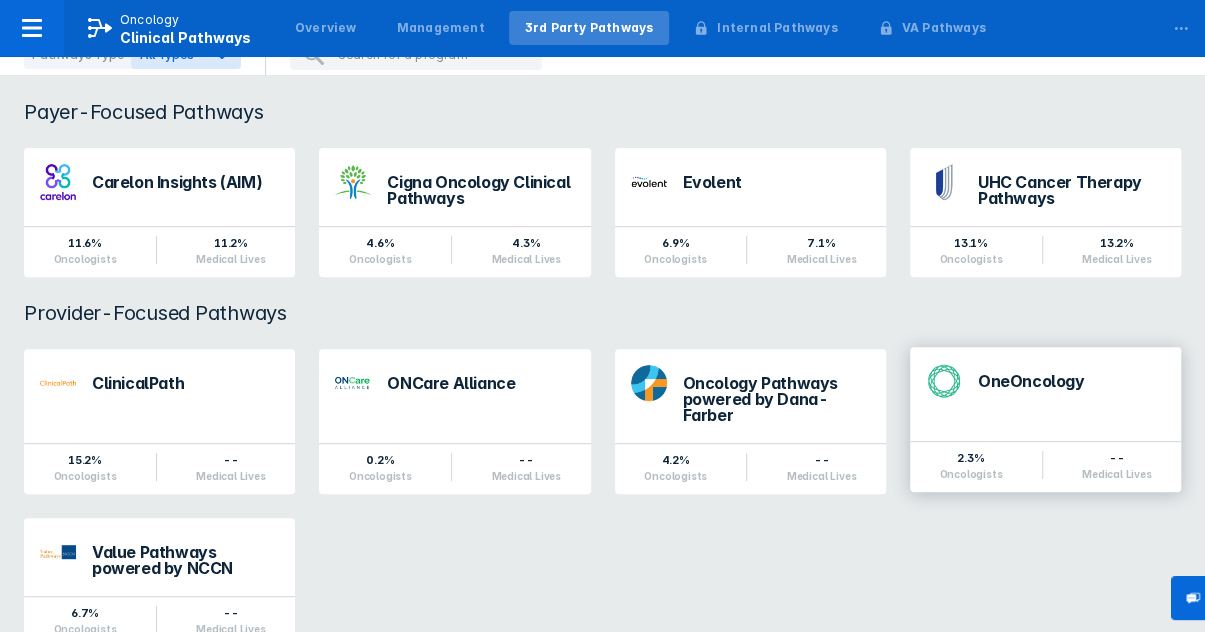 click on "OneOncology" at bounding box center (1045, 381) 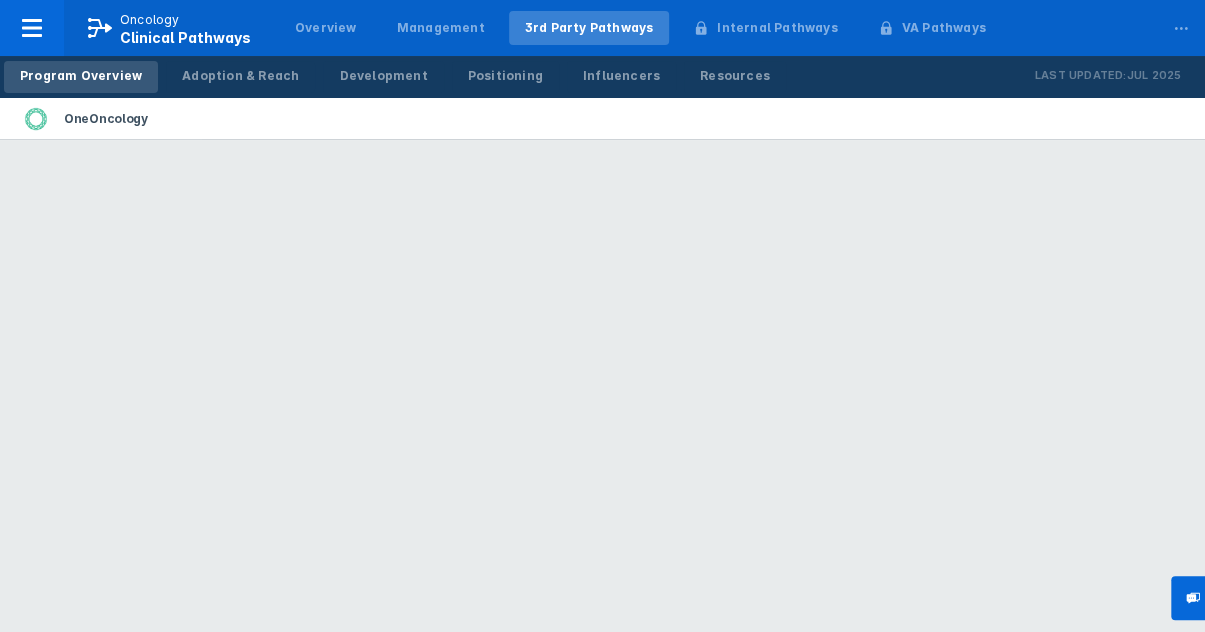 scroll, scrollTop: 0, scrollLeft: 0, axis: both 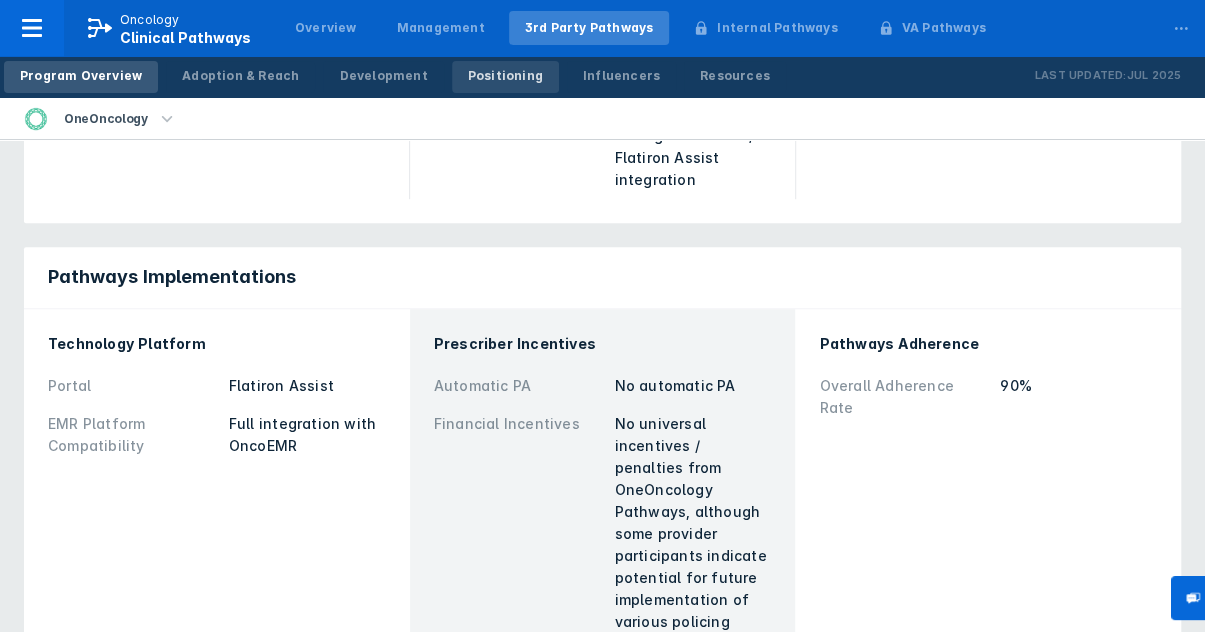 click on "Positioning" at bounding box center (505, 76) 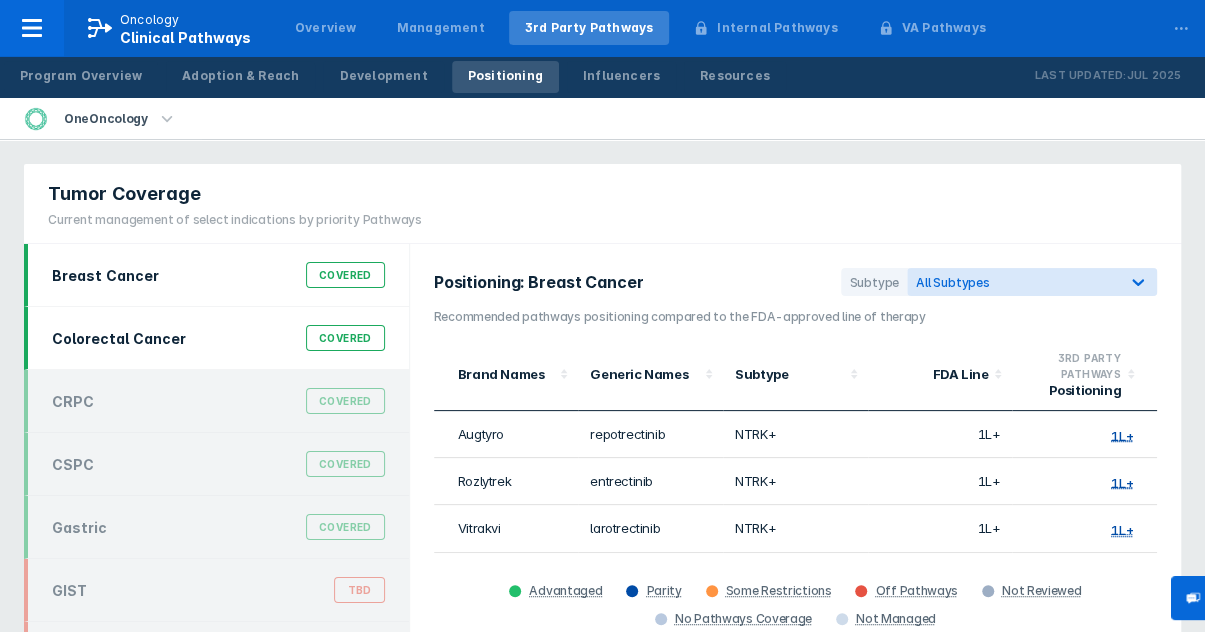click on "Covered" at bounding box center (345, 338) 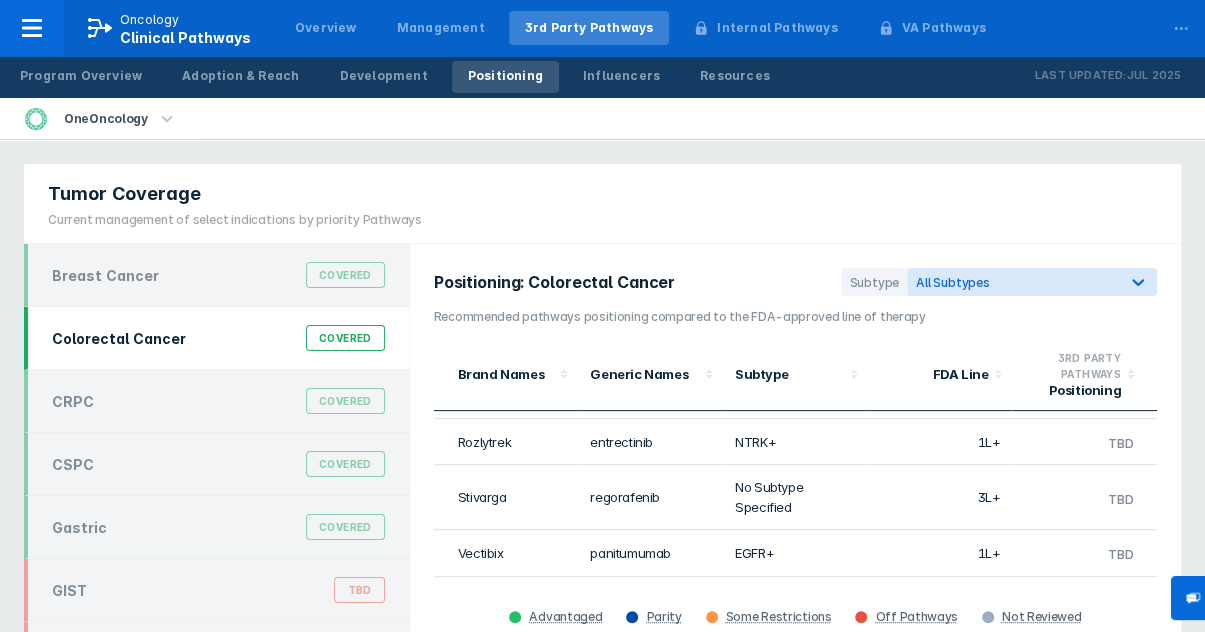 scroll, scrollTop: 410, scrollLeft: 0, axis: vertical 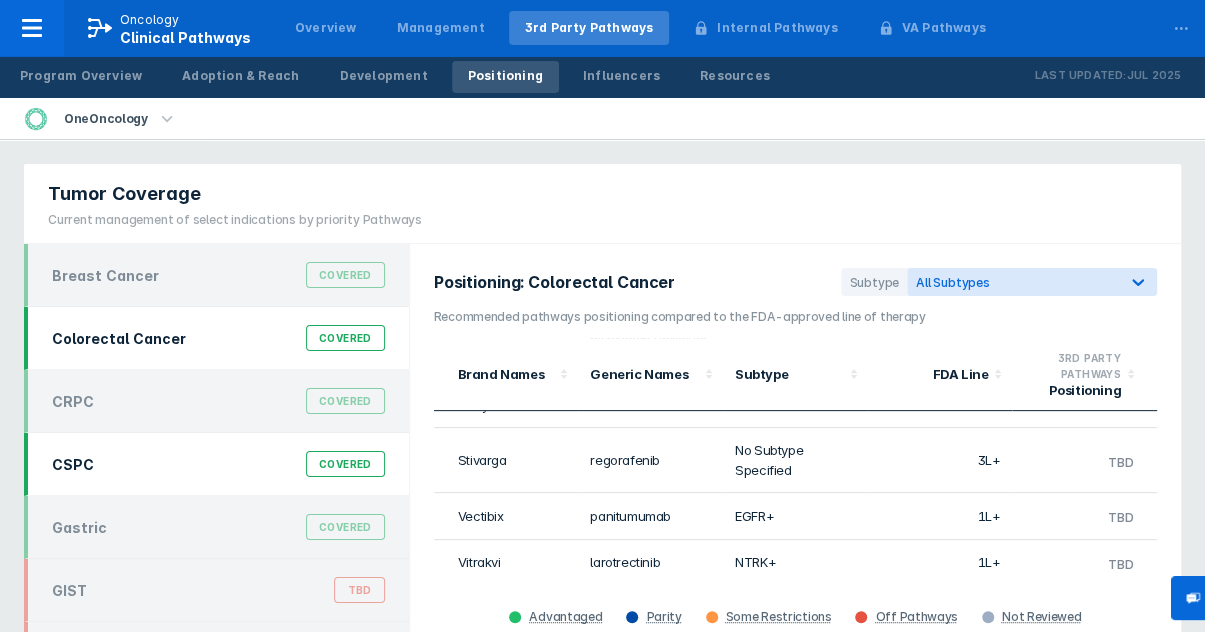 click on "Covered" at bounding box center (345, 275) 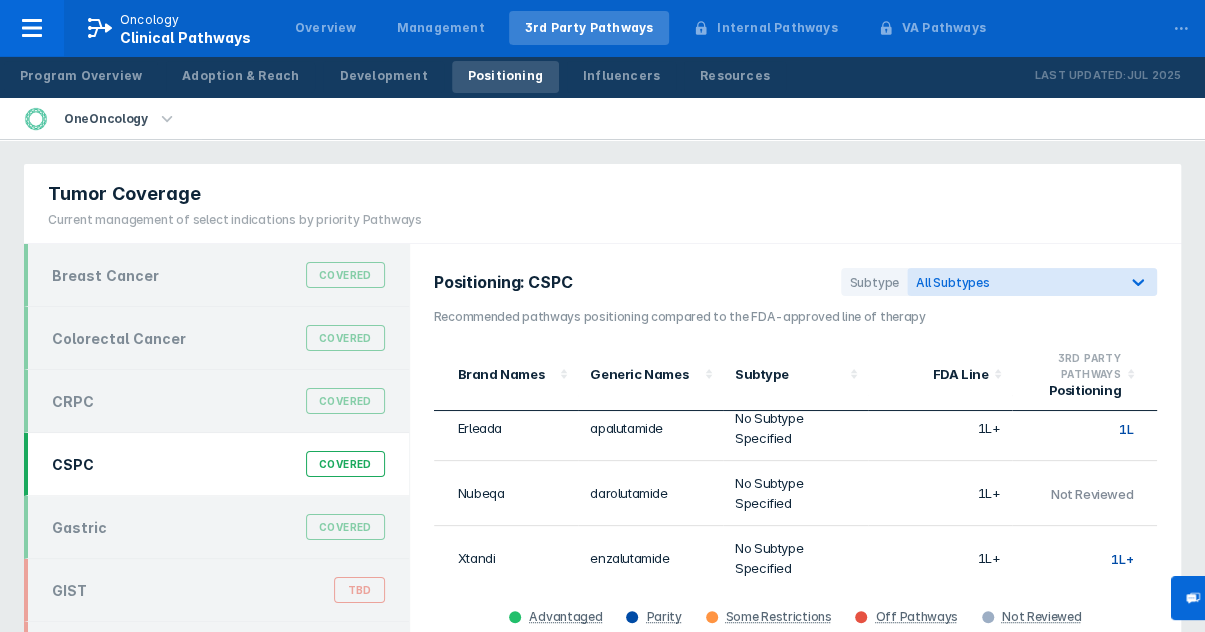 scroll, scrollTop: 90, scrollLeft: 0, axis: vertical 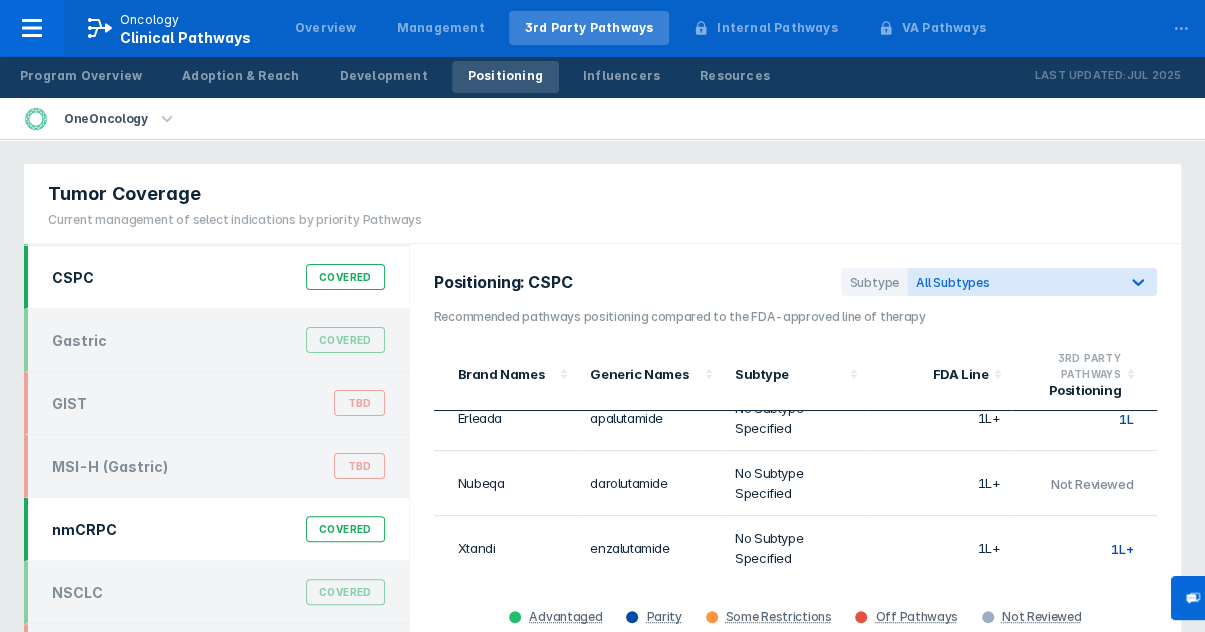 click on "Covered" at bounding box center (345, 88) 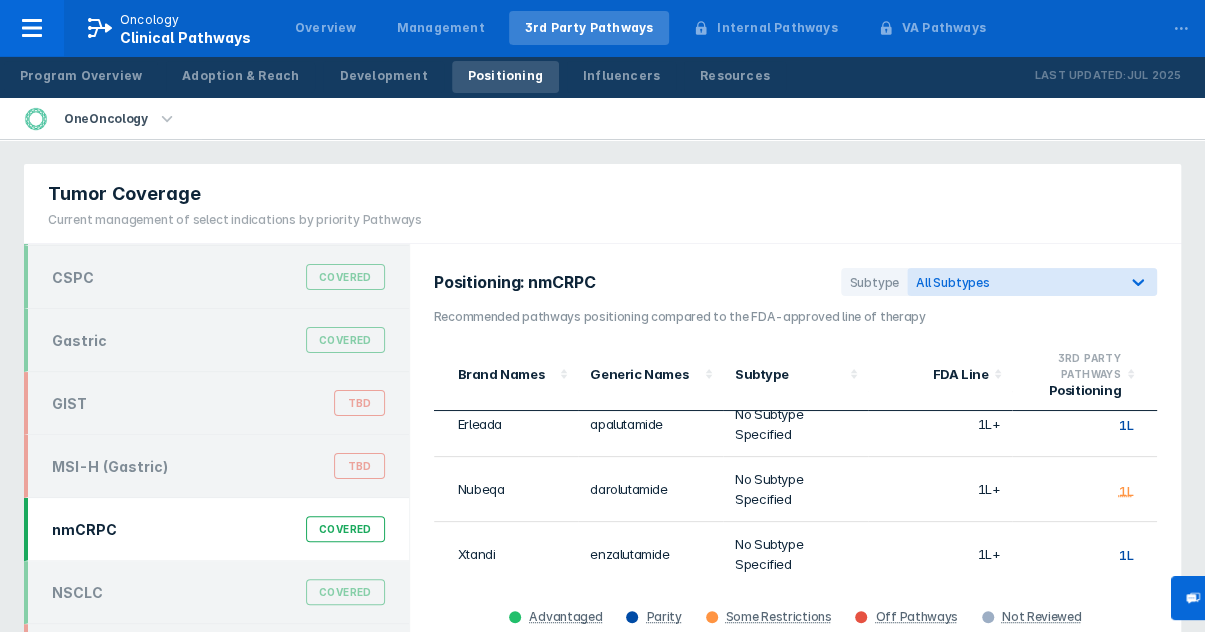 scroll, scrollTop: 90, scrollLeft: 0, axis: vertical 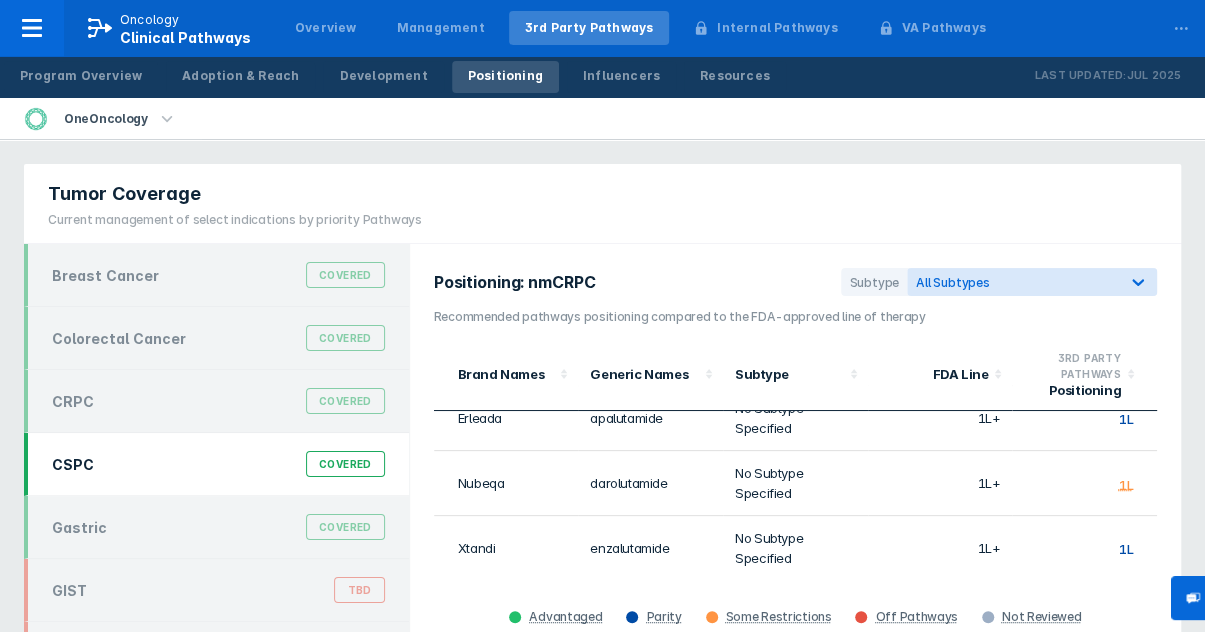 click on "Covered" at bounding box center [345, 275] 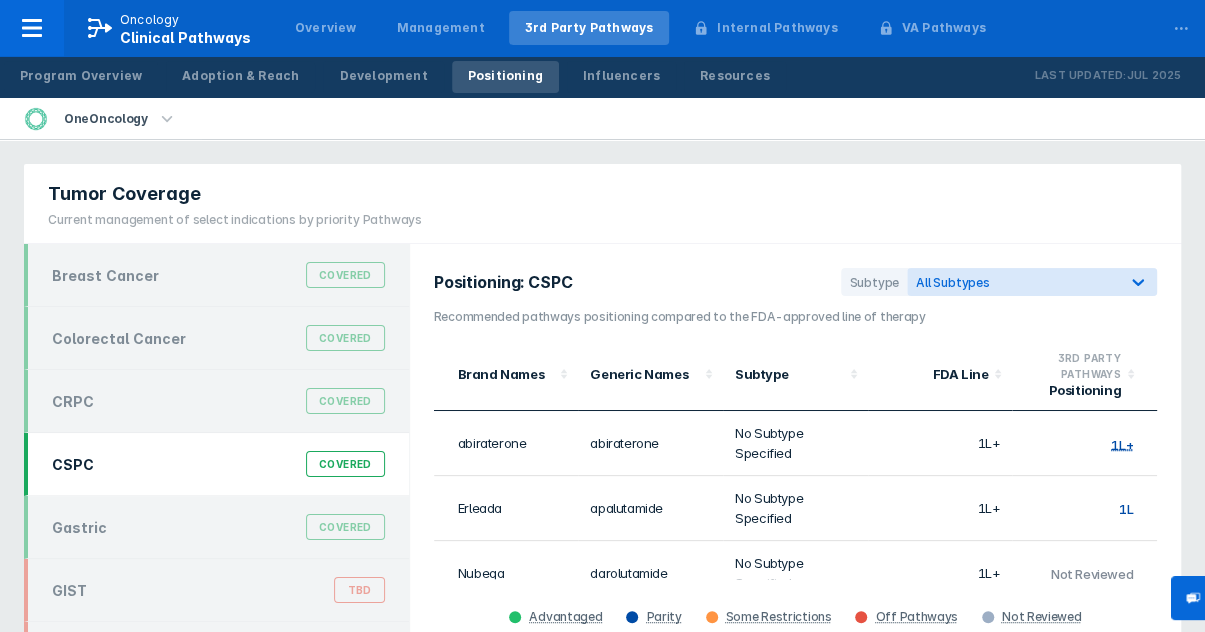 click on "Covered" at bounding box center (345, 464) 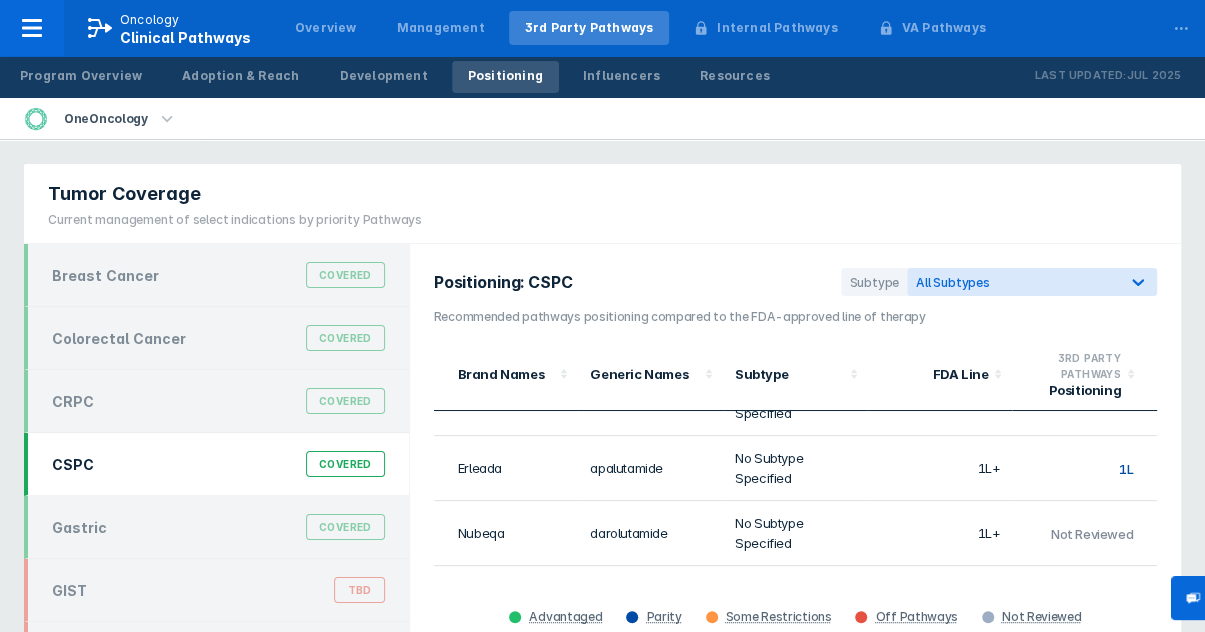 scroll, scrollTop: 80, scrollLeft: 0, axis: vertical 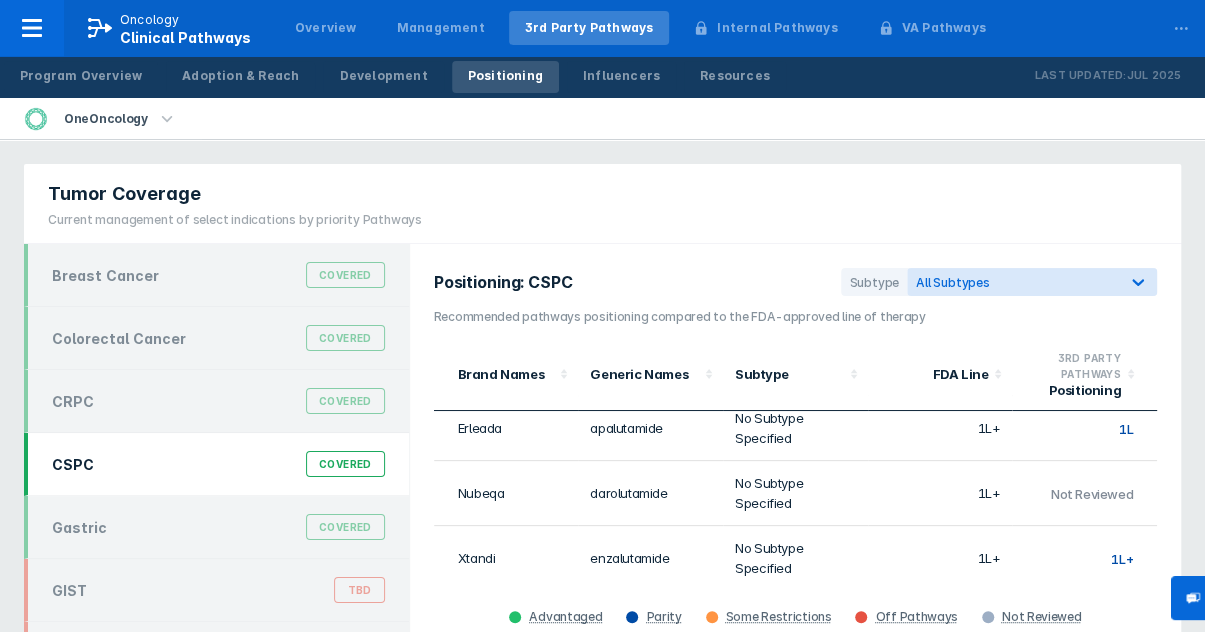 click on "1L+" at bounding box center [940, 493] 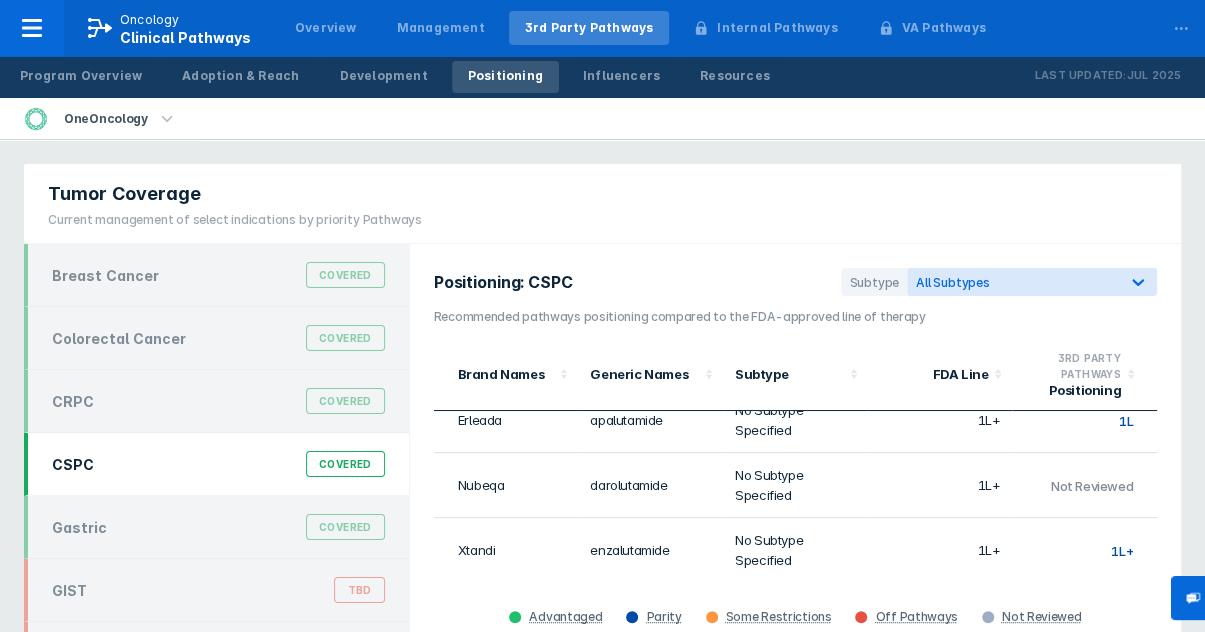 scroll, scrollTop: 90, scrollLeft: 0, axis: vertical 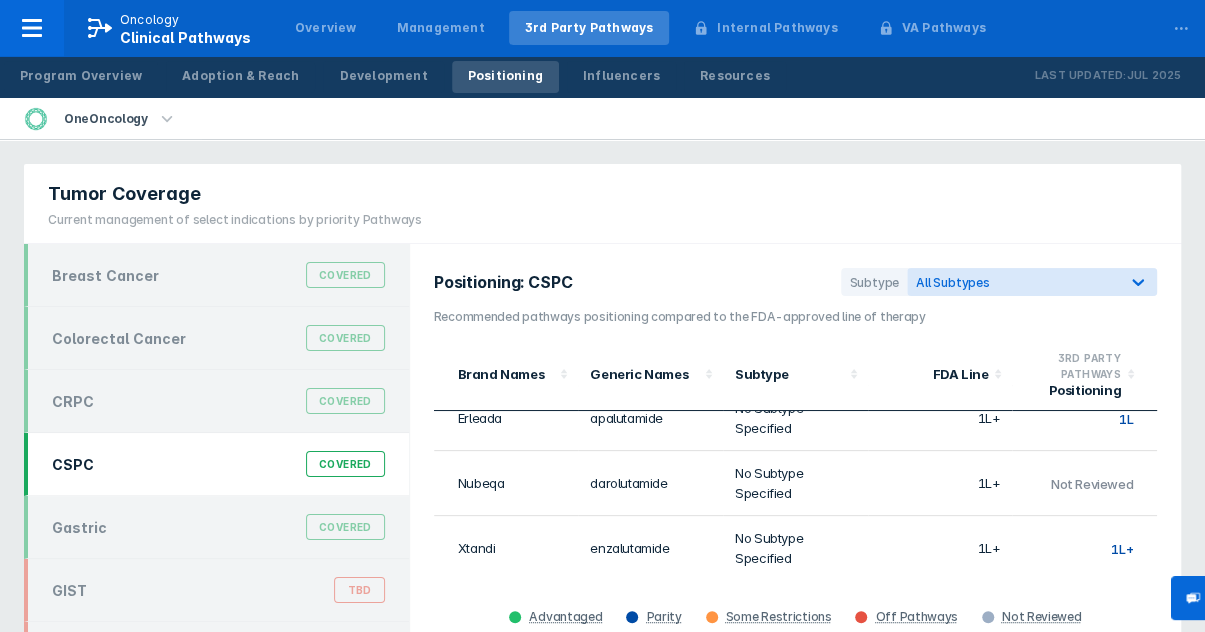 click at bounding box center [167, 119] 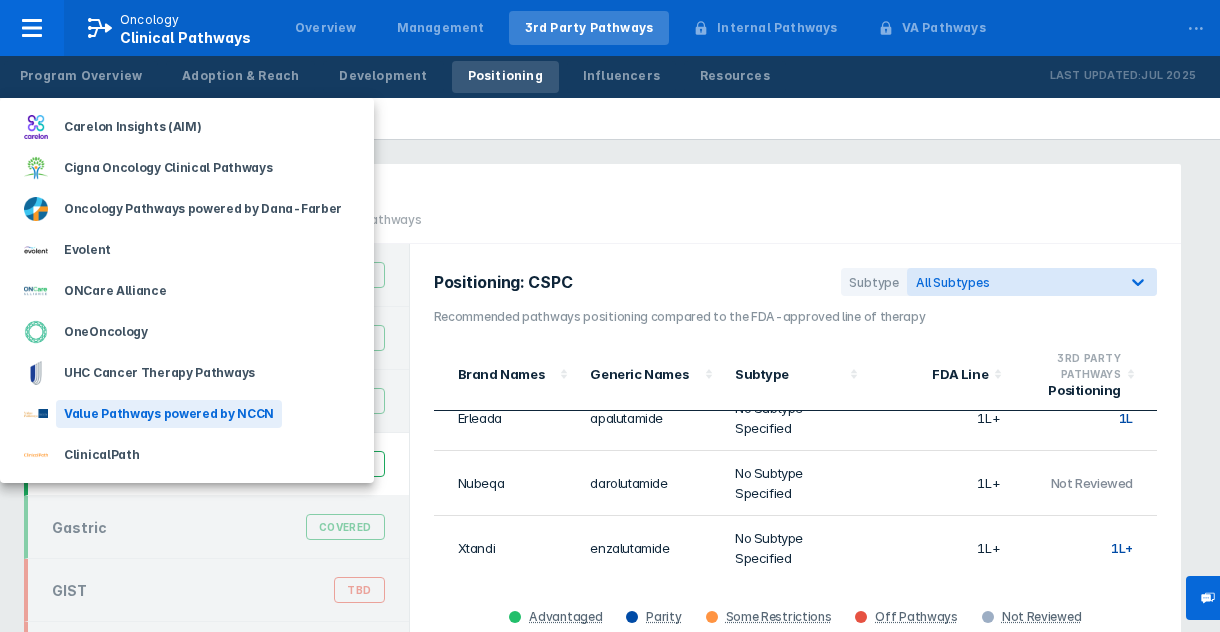 click on "Value Pathways powered by NCCN" at bounding box center [132, 127] 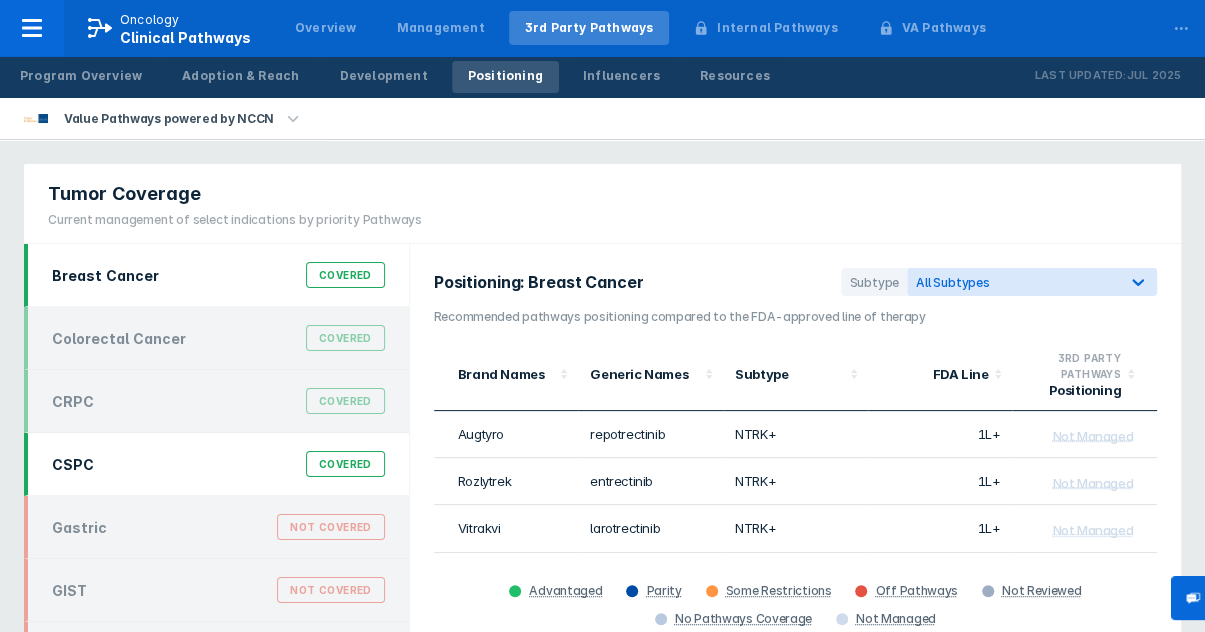 click on "Covered" at bounding box center [345, 338] 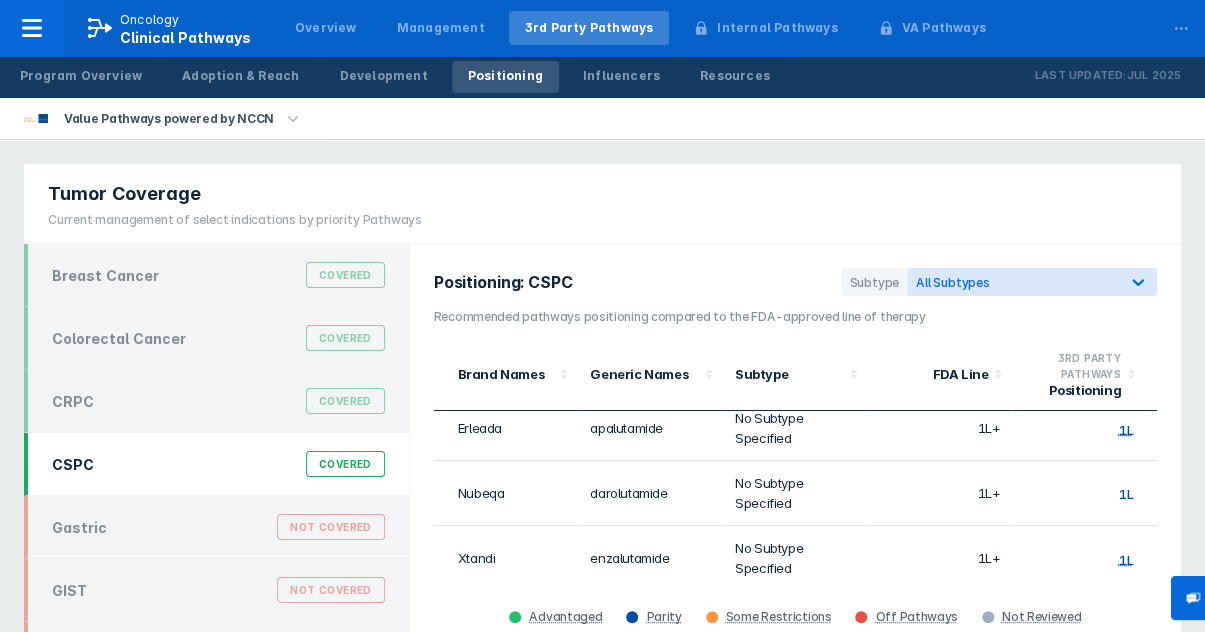 scroll, scrollTop: 90, scrollLeft: 0, axis: vertical 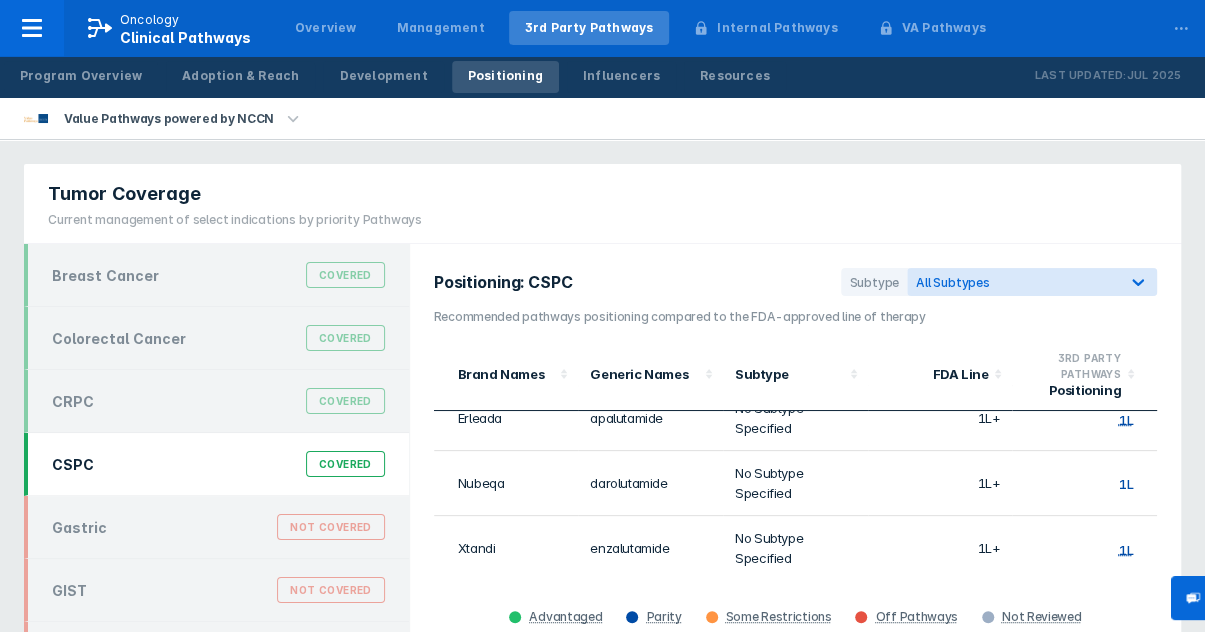 click on "FDA Line" at bounding box center (940, 374) 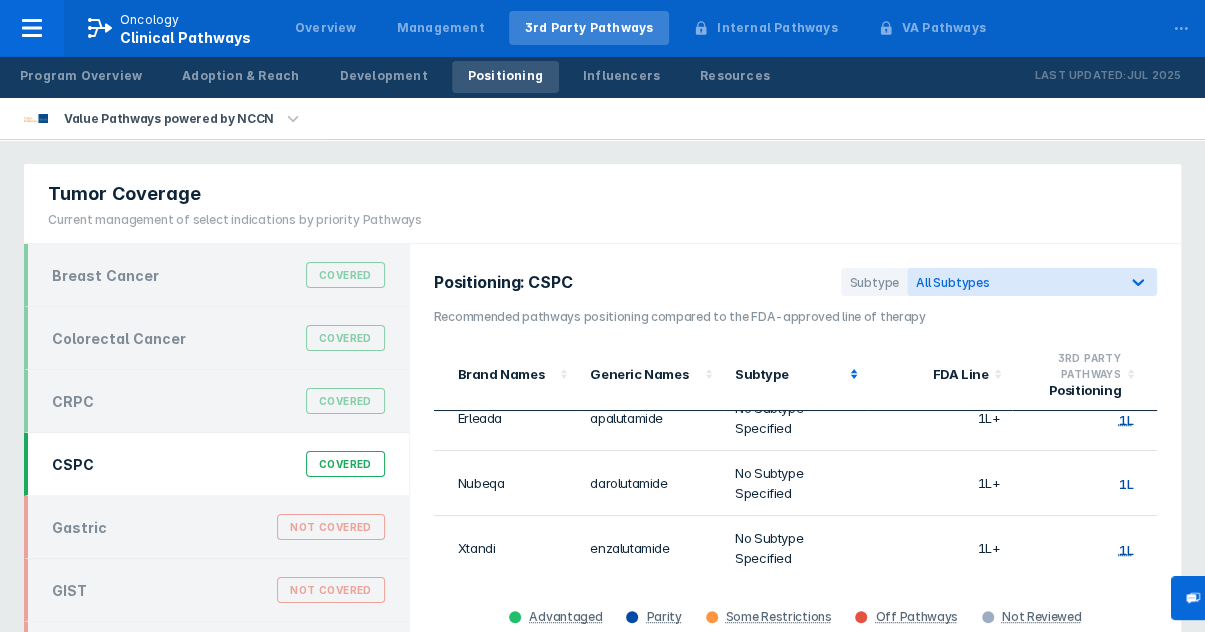 scroll, scrollTop: 0, scrollLeft: 0, axis: both 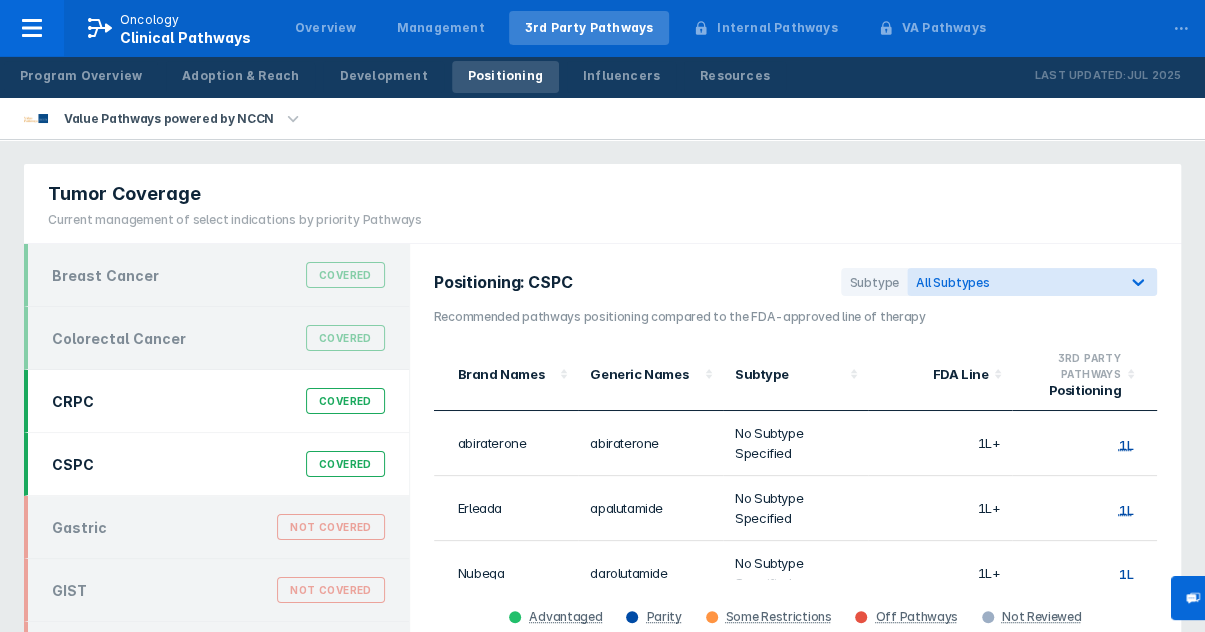 click on "Covered" at bounding box center (345, 275) 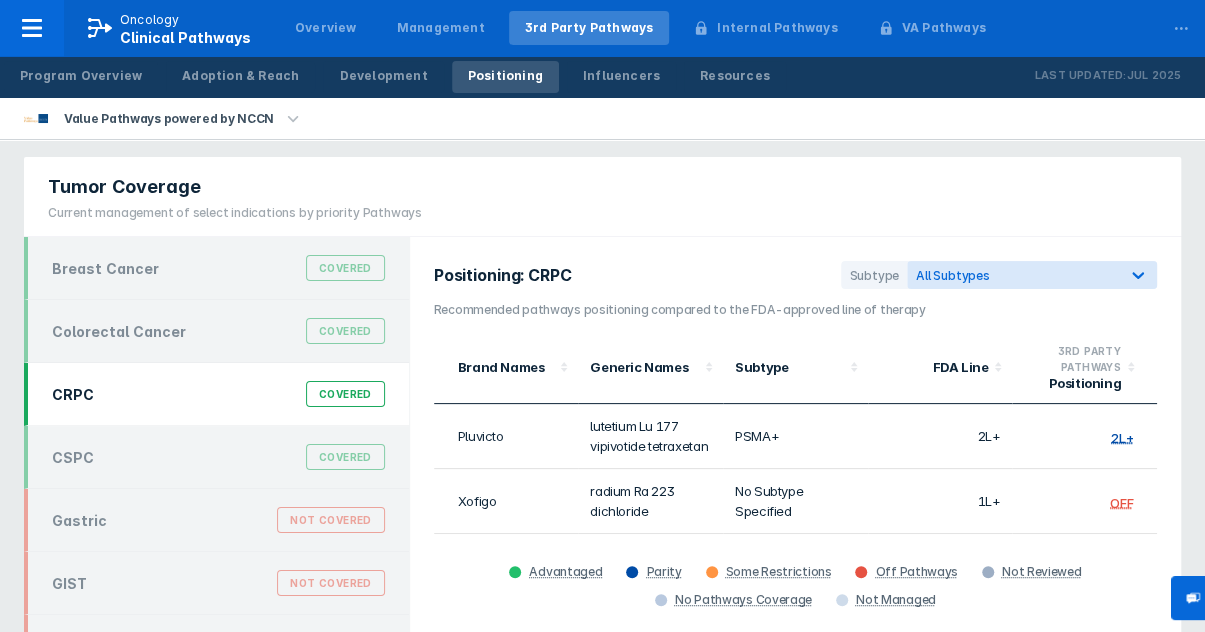 scroll, scrollTop: 0, scrollLeft: 0, axis: both 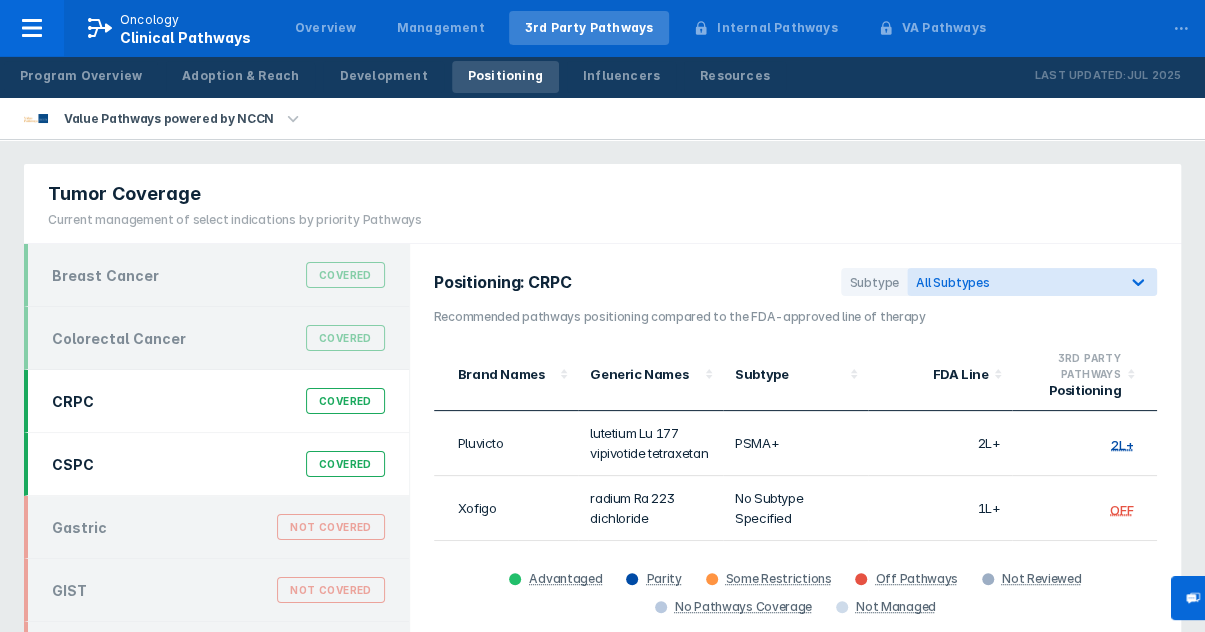 click on "Covered" at bounding box center (345, 275) 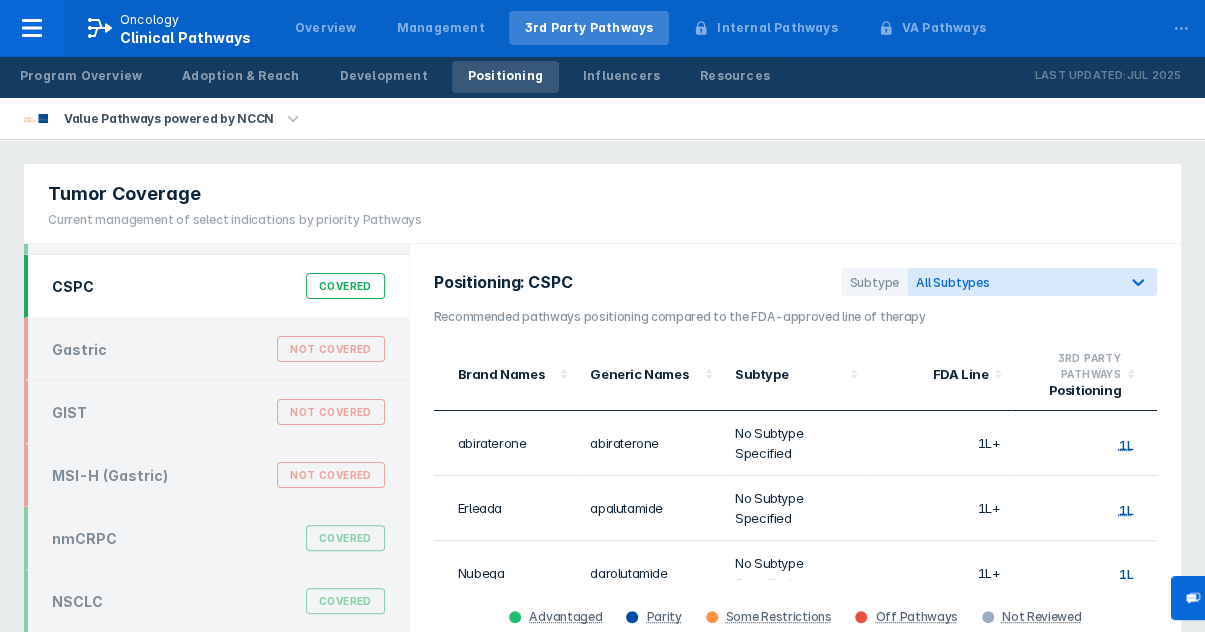 scroll, scrollTop: 187, scrollLeft: 0, axis: vertical 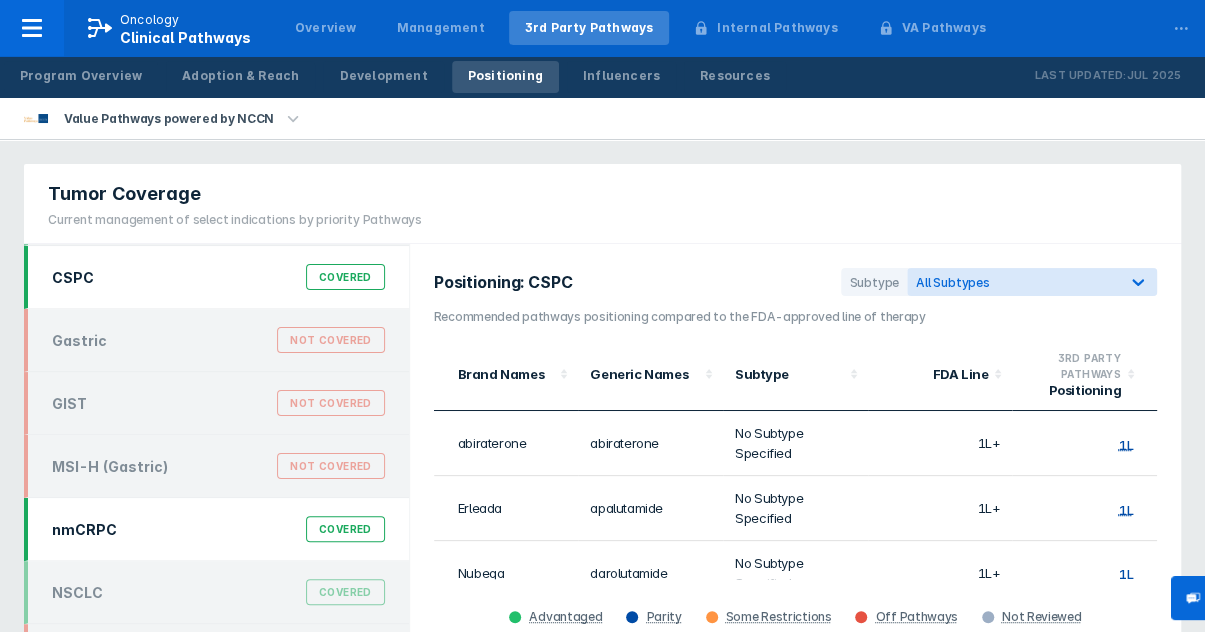 click on "Covered" at bounding box center [345, 88] 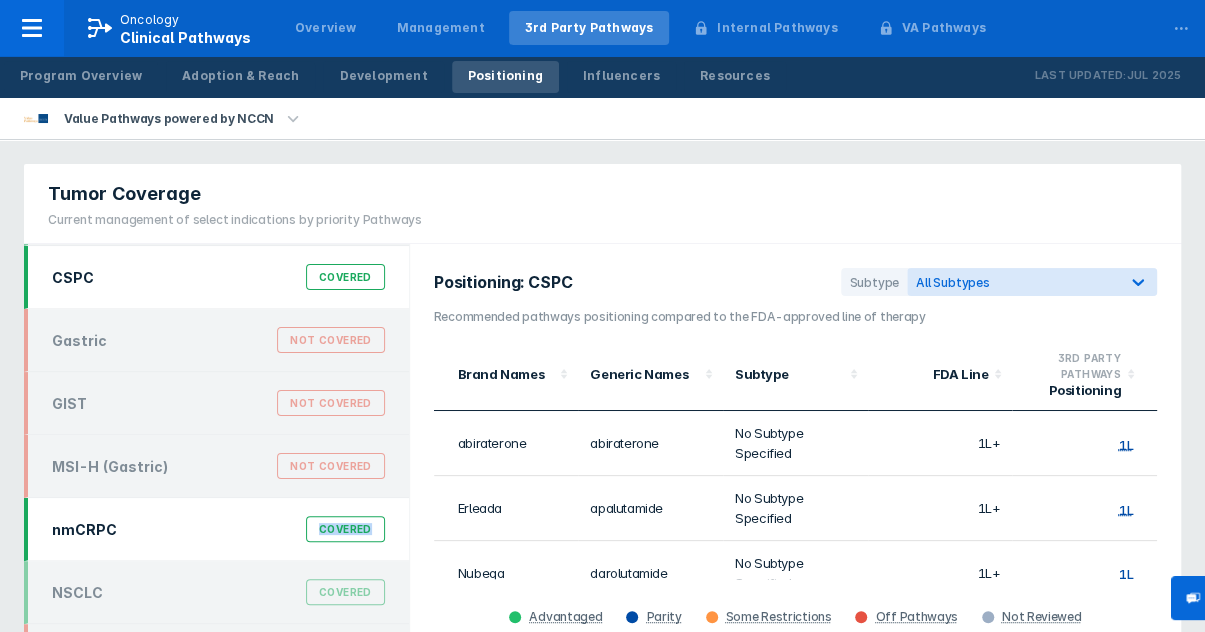 click on "Covered" at bounding box center (345, 88) 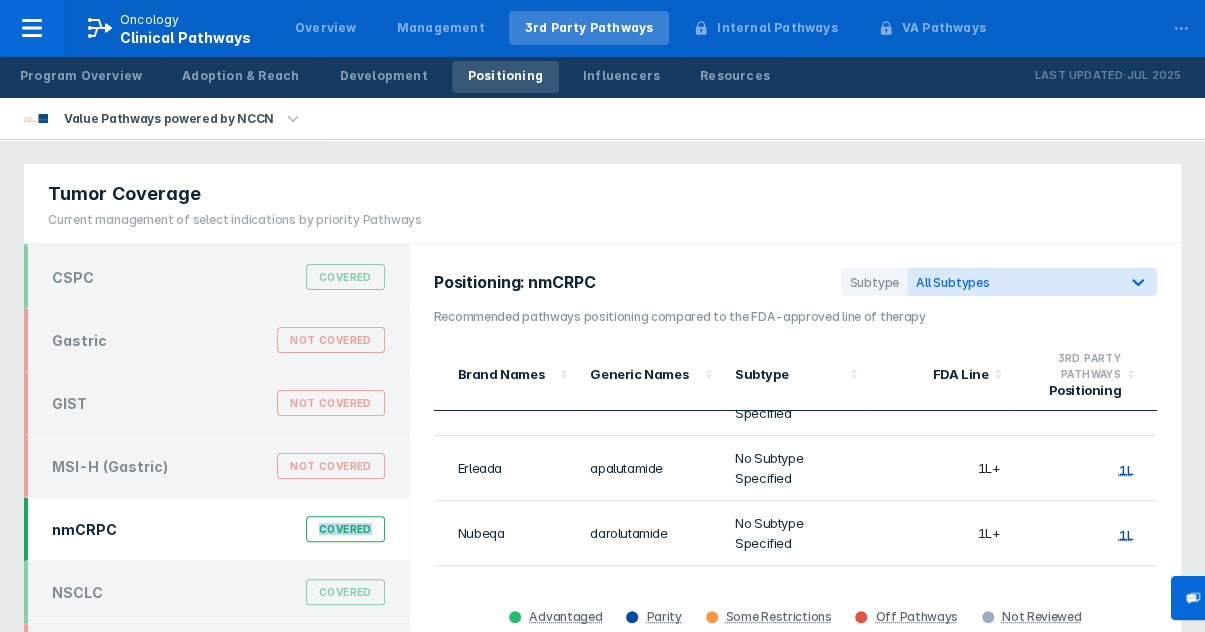 scroll, scrollTop: 80, scrollLeft: 0, axis: vertical 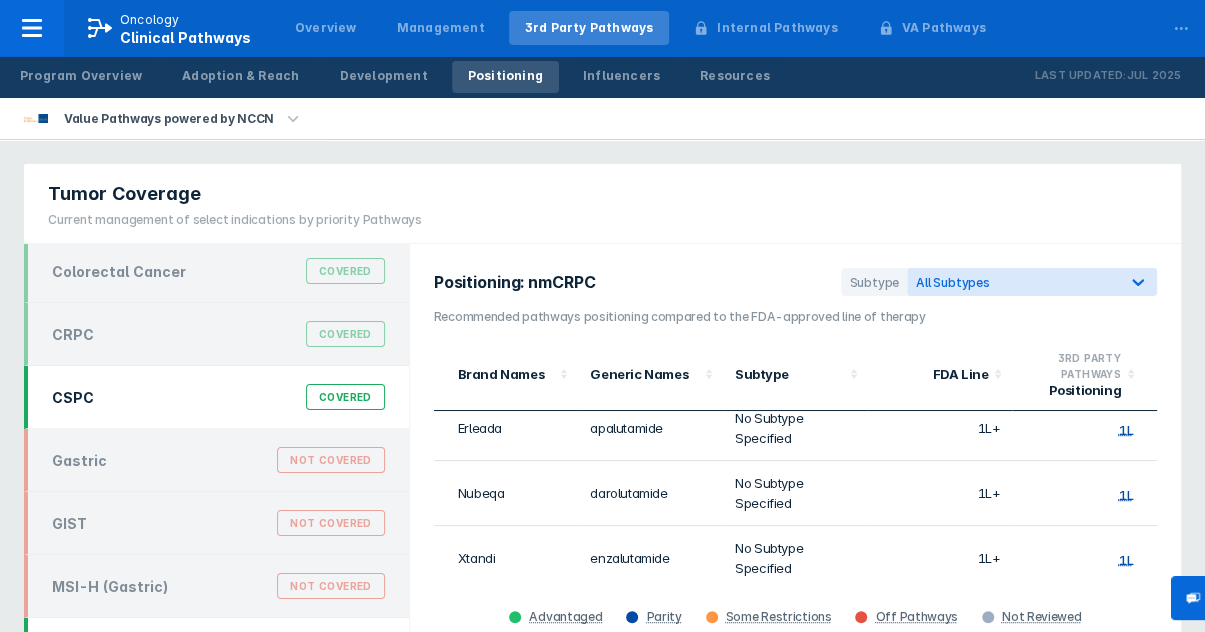 click on "Covered" at bounding box center (345, 208) 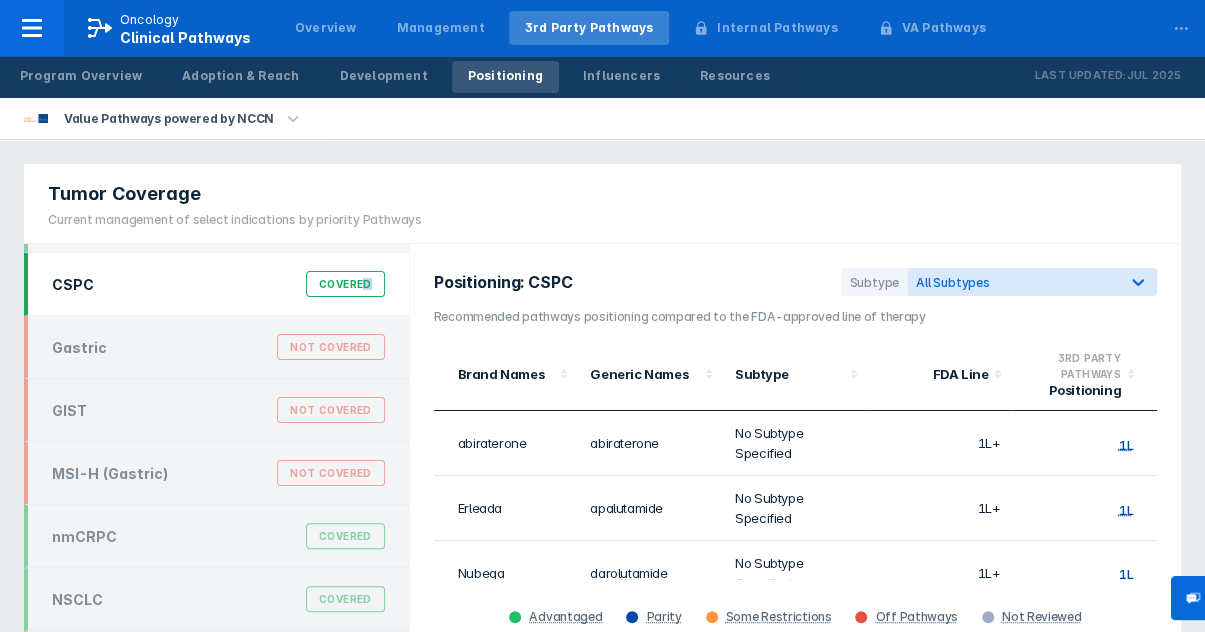 scroll, scrollTop: 187, scrollLeft: 0, axis: vertical 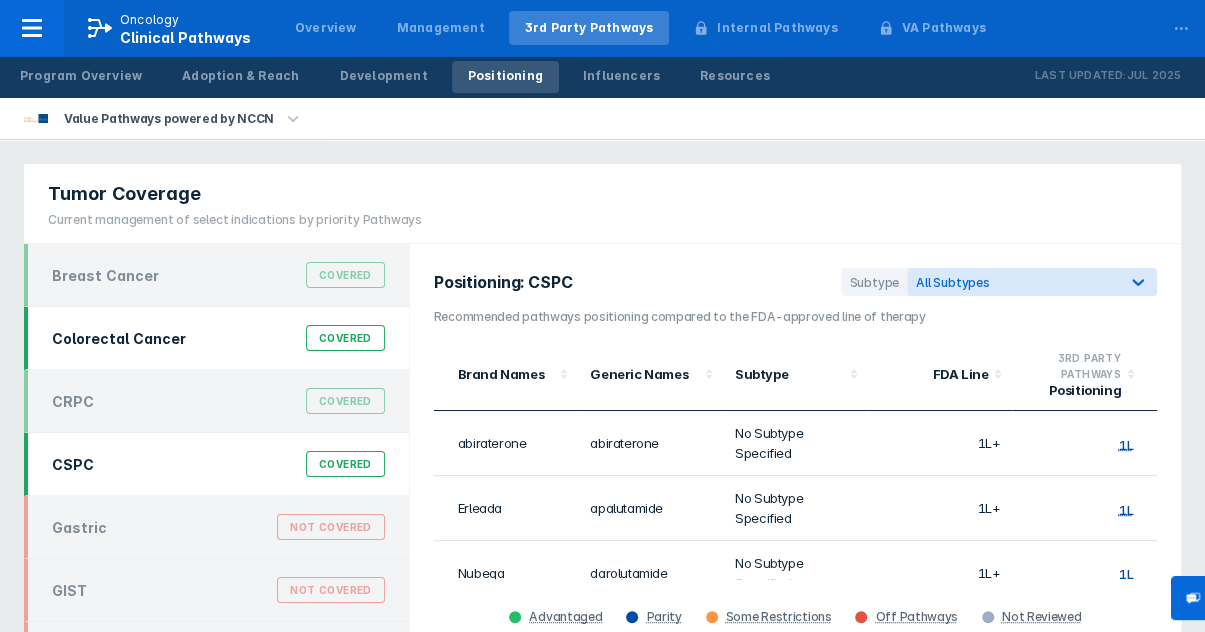 click on "Covered" at bounding box center (345, 275) 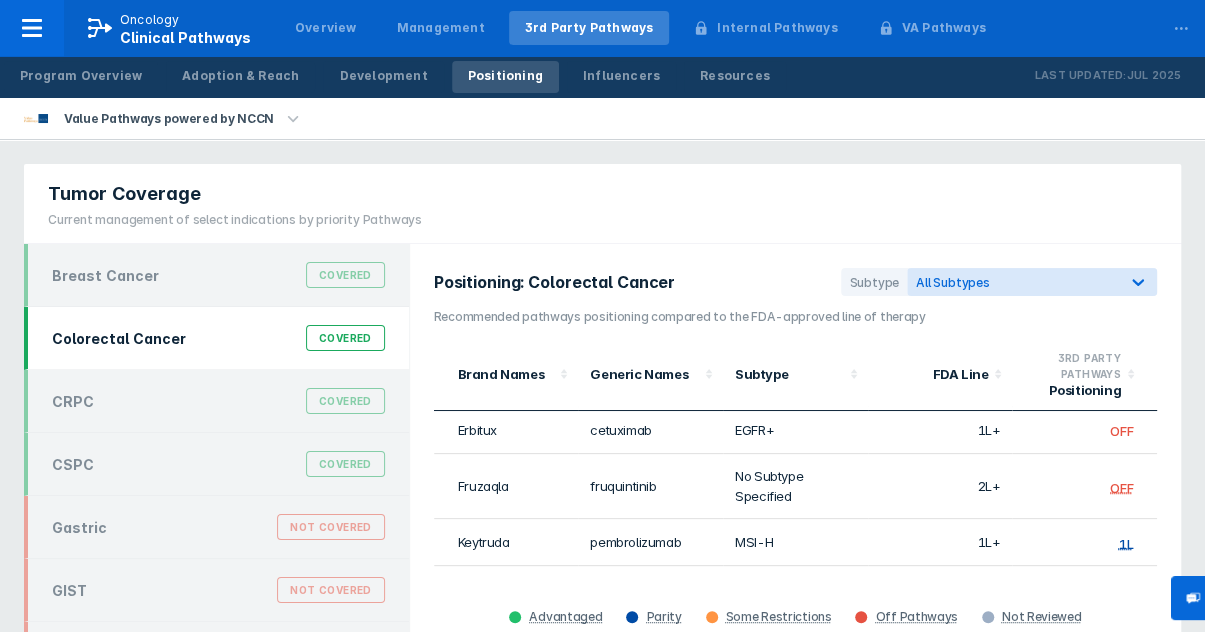 scroll, scrollTop: 48, scrollLeft: 0, axis: vertical 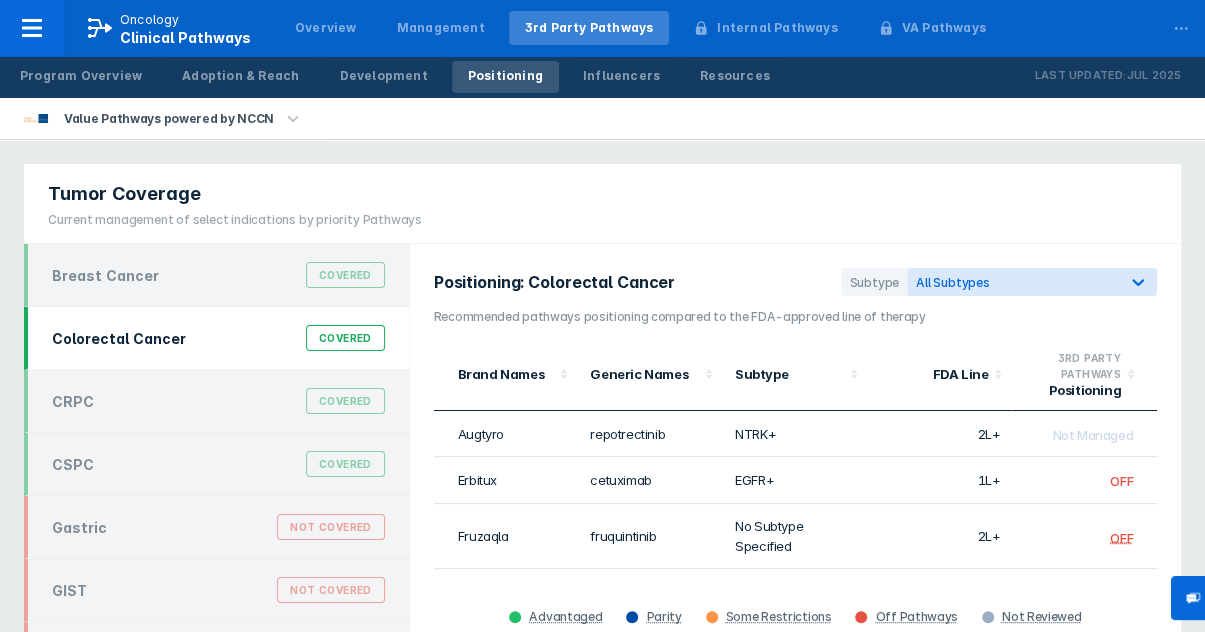 click at bounding box center (293, 118) 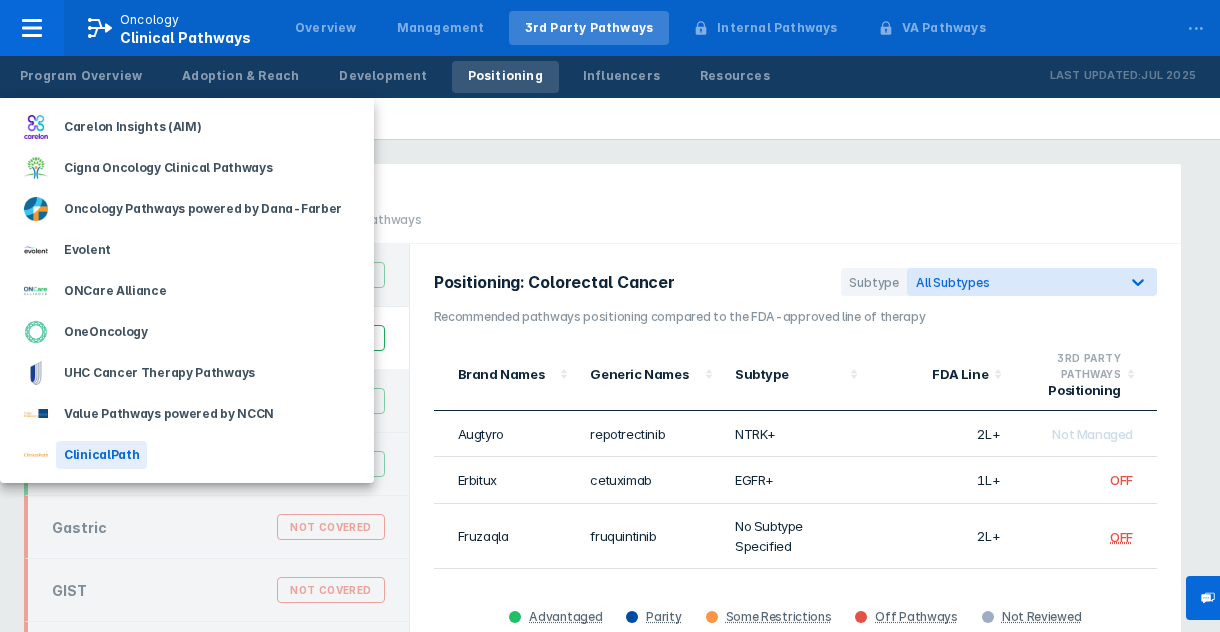 click on "ClinicalPath" at bounding box center (132, 127) 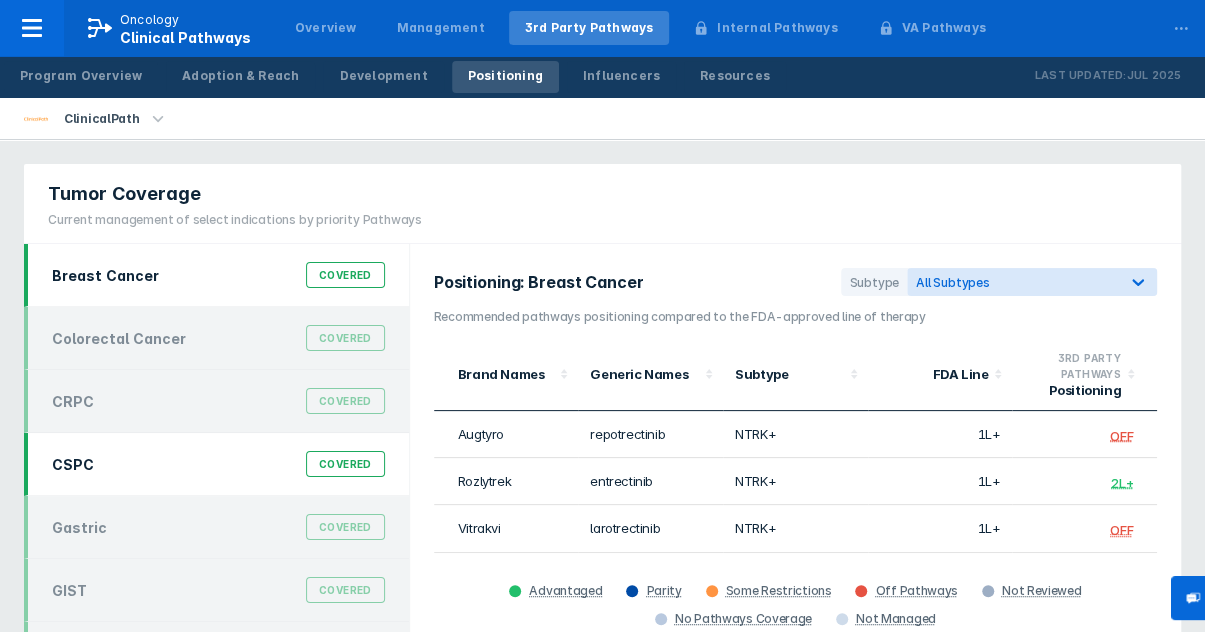 click on "Covered" at bounding box center [345, 338] 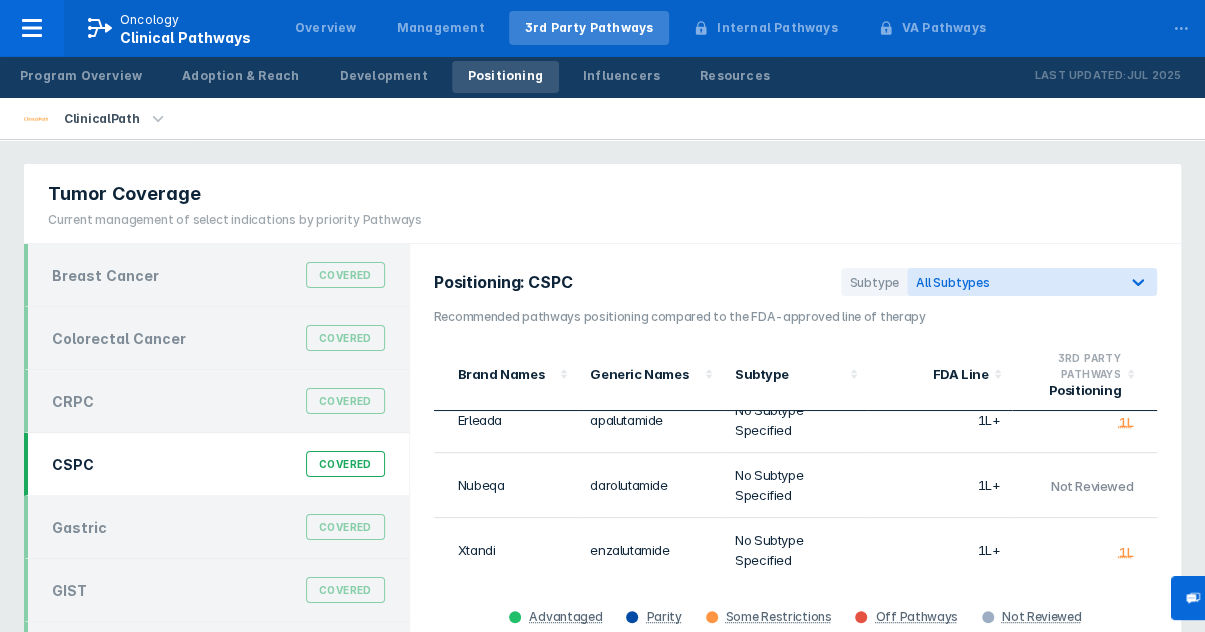 scroll, scrollTop: 90, scrollLeft: 0, axis: vertical 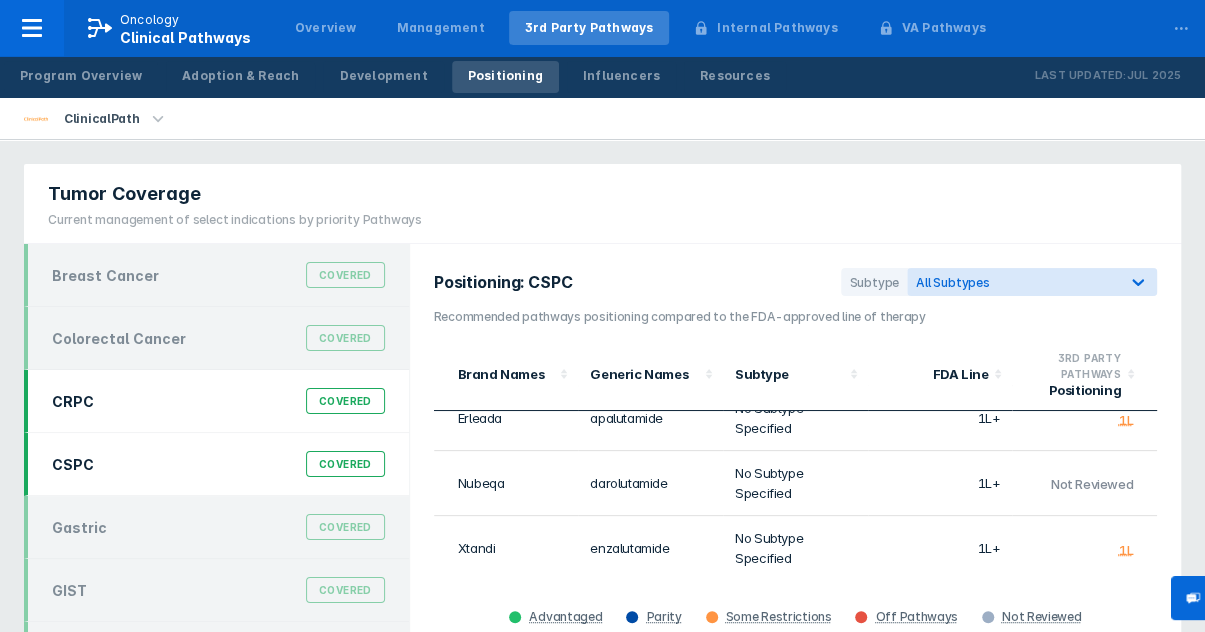 click on "Covered" at bounding box center [345, 275] 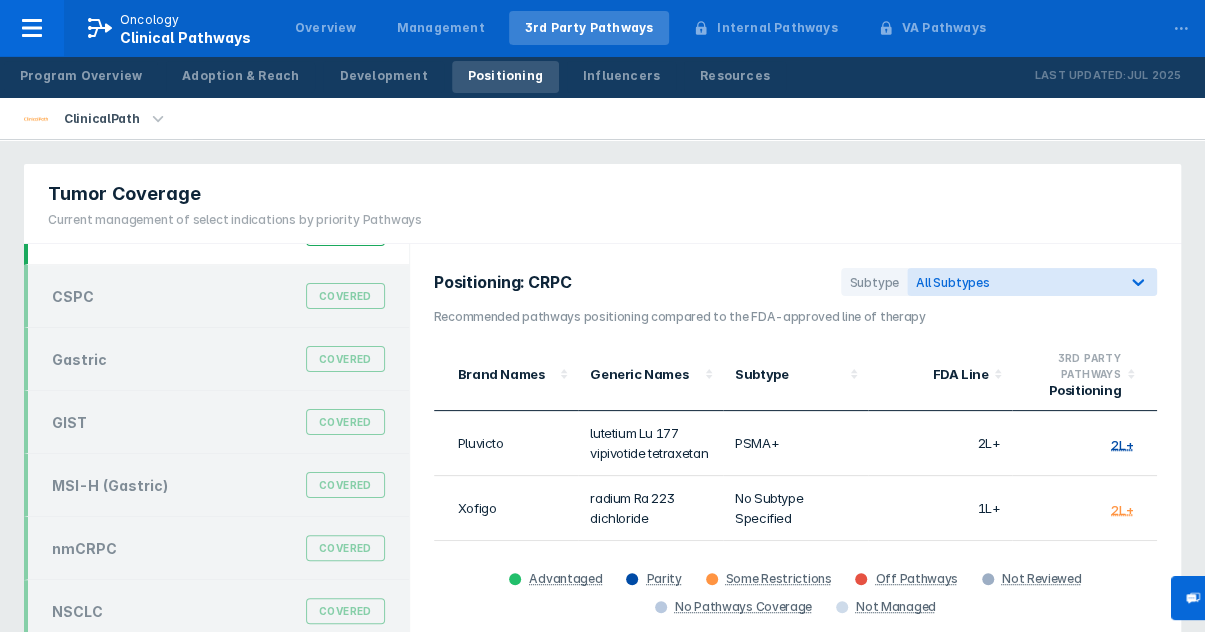 scroll, scrollTop: 187, scrollLeft: 0, axis: vertical 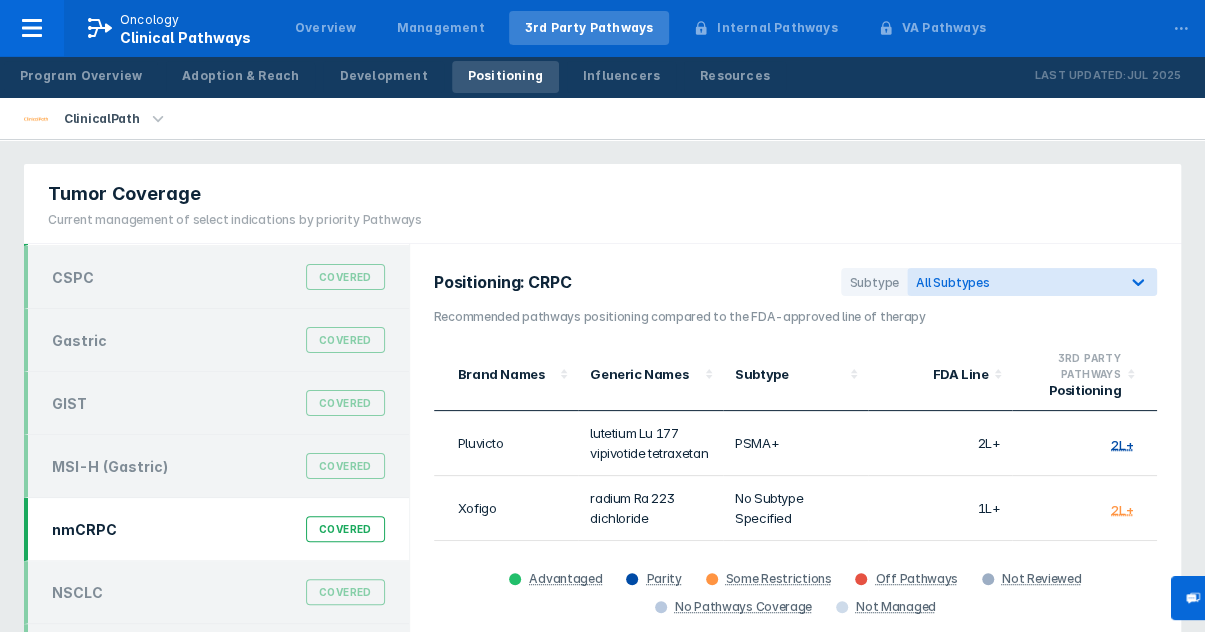 click on "Covered" at bounding box center [345, 88] 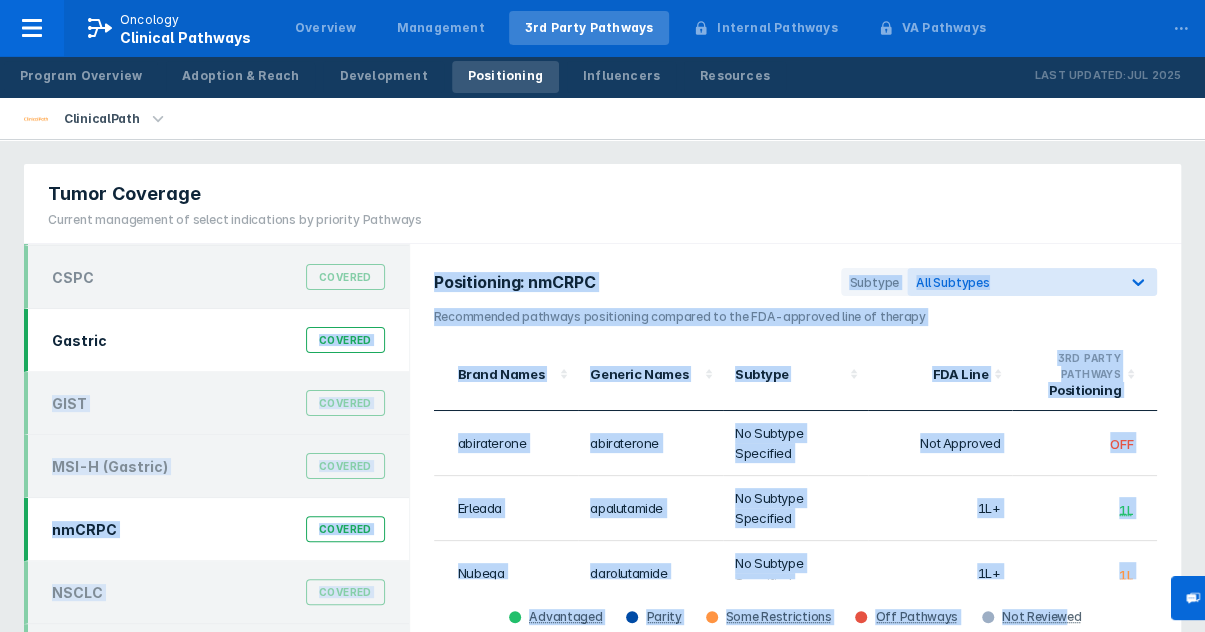 drag, startPoint x: 1042, startPoint y: 581, endPoint x: 170, endPoint y: 338, distance: 905.2254 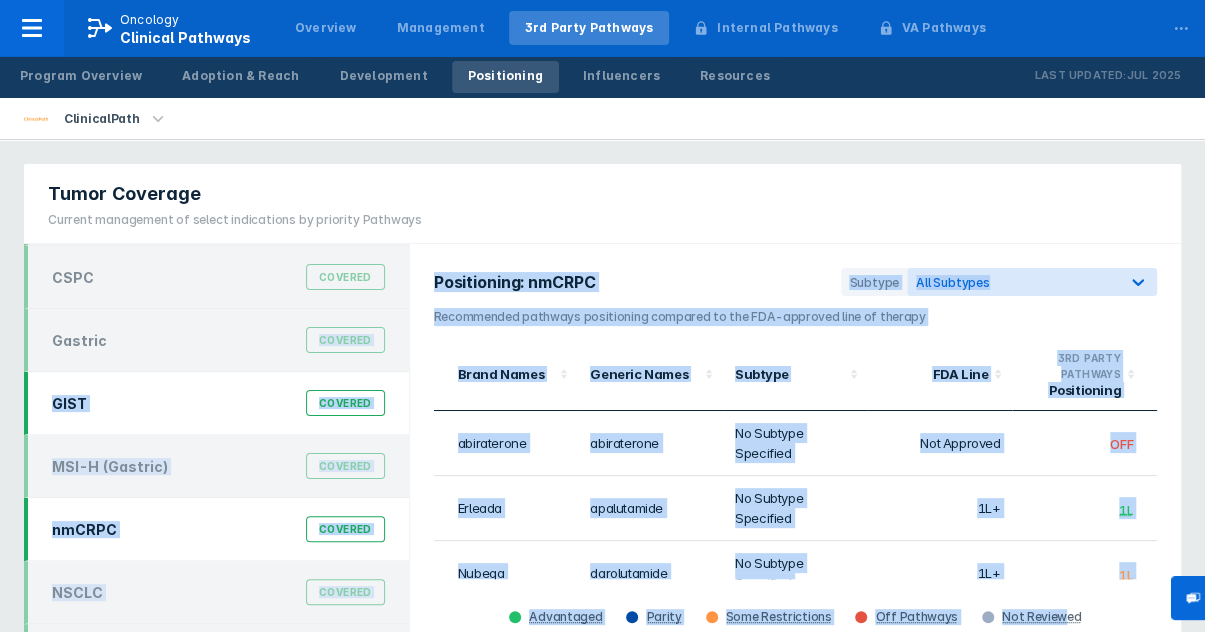 drag, startPoint x: 170, startPoint y: 338, endPoint x: 209, endPoint y: 421, distance: 91.706055 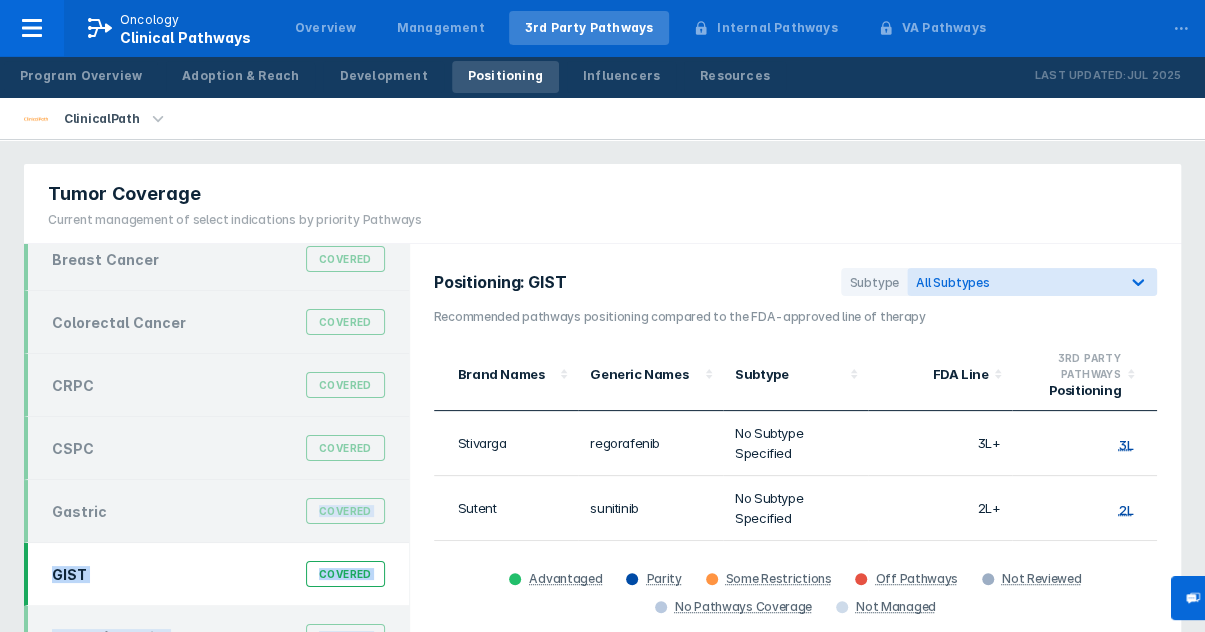 scroll, scrollTop: 0, scrollLeft: 0, axis: both 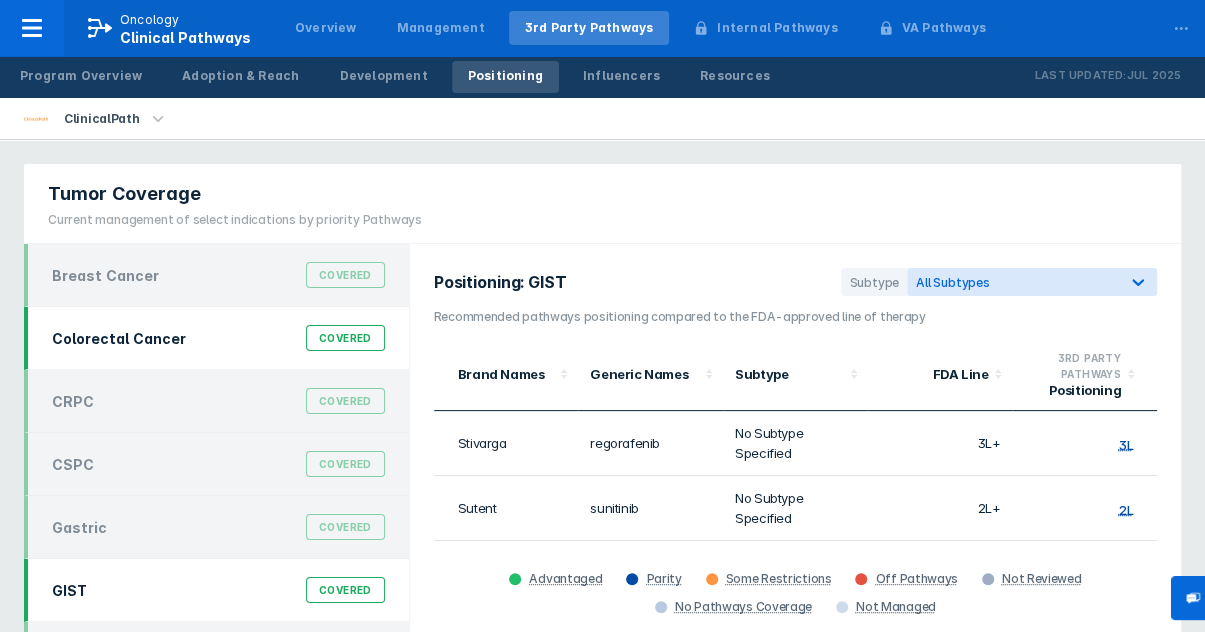 click on "Covered" at bounding box center (345, 275) 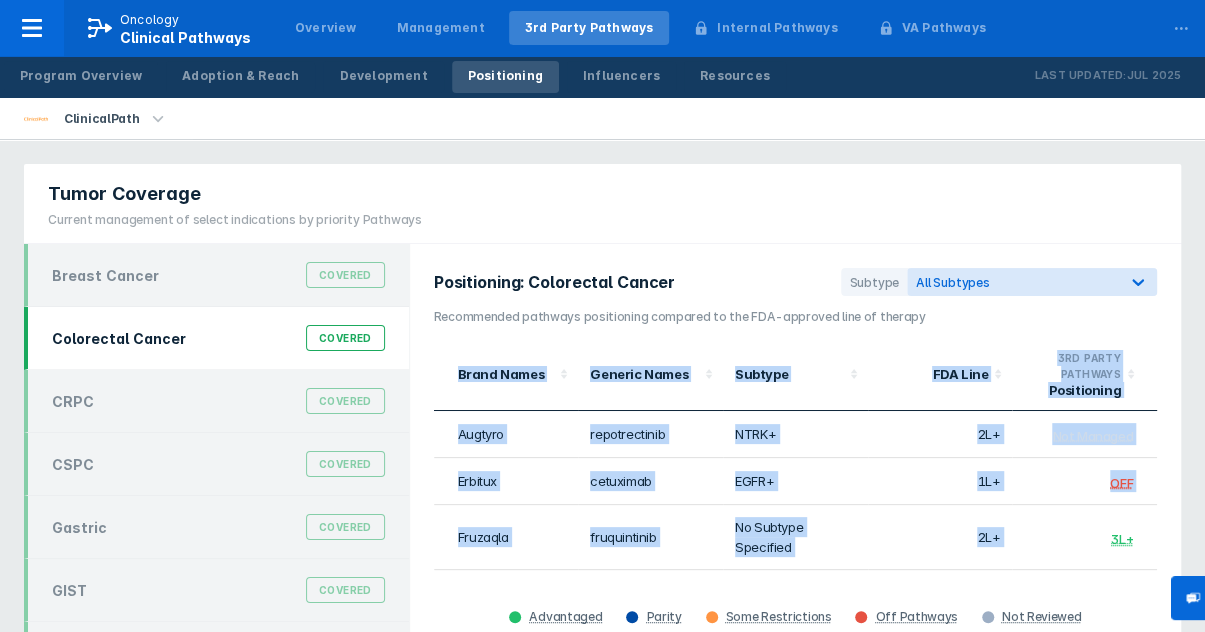 drag, startPoint x: 1090, startPoint y: 521, endPoint x: 1158, endPoint y: 559, distance: 77.89737 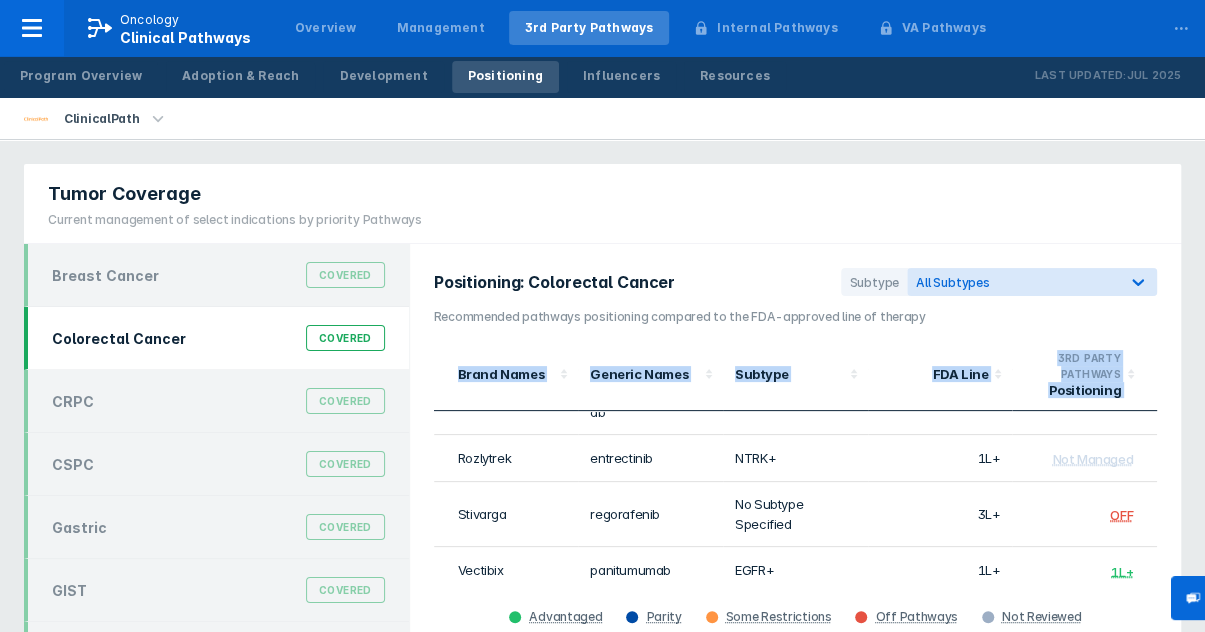 scroll, scrollTop: 400, scrollLeft: 0, axis: vertical 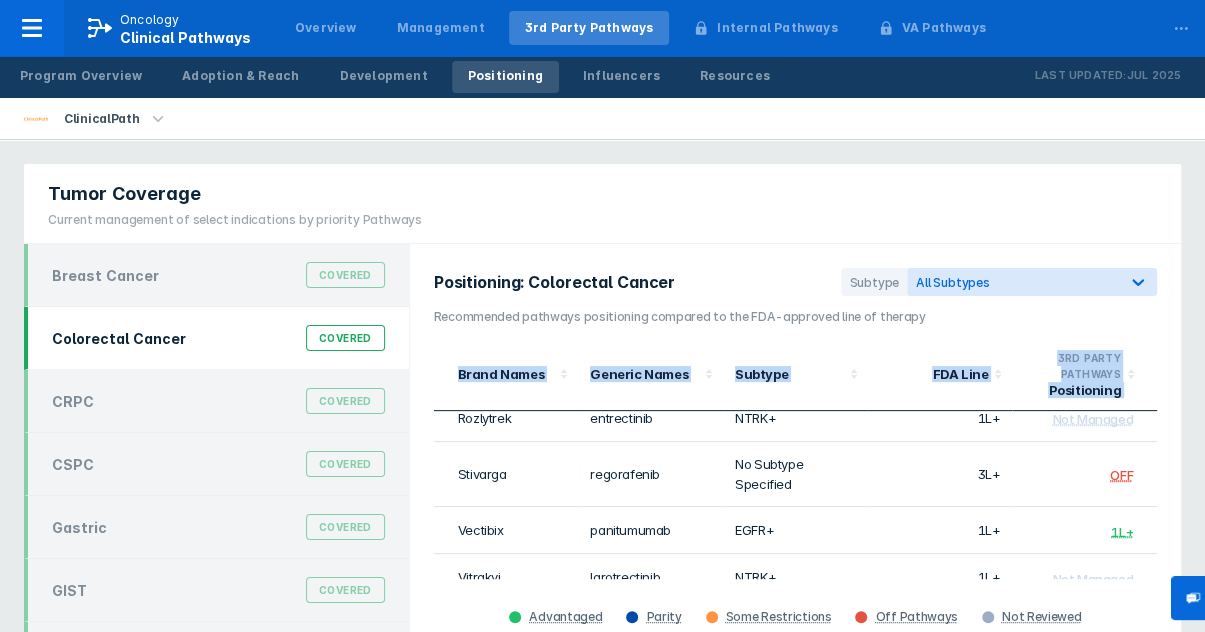 click on "ClinicalPath" at bounding box center (96, 118) 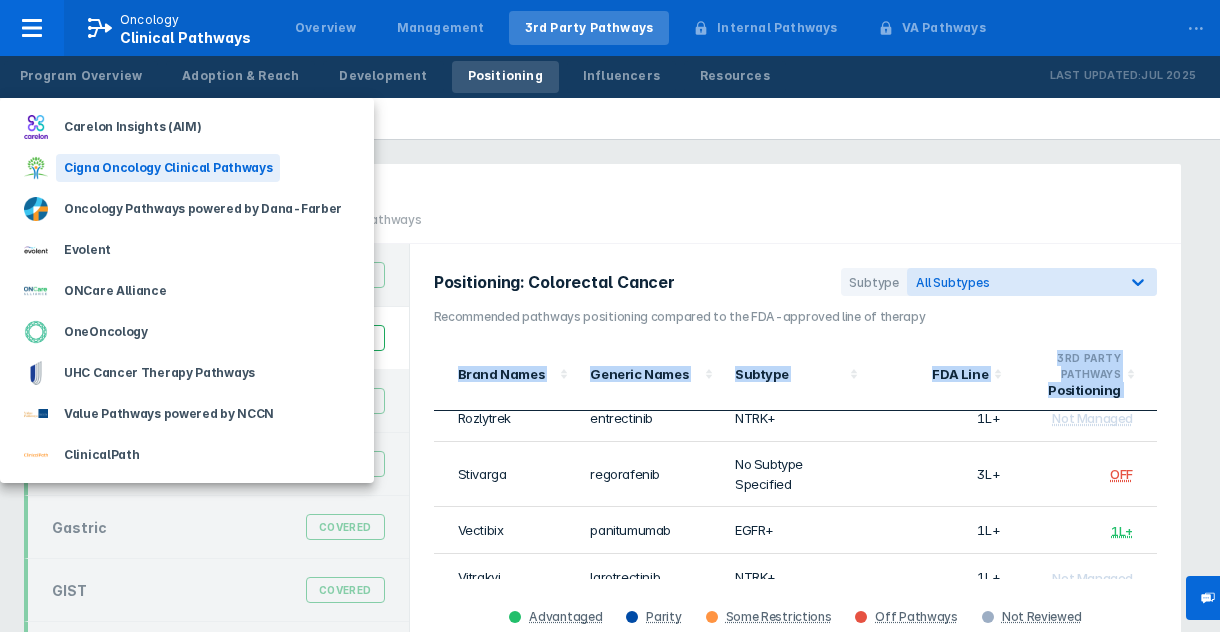 click on "Cigna Oncology Clinical Pathways" at bounding box center (132, 127) 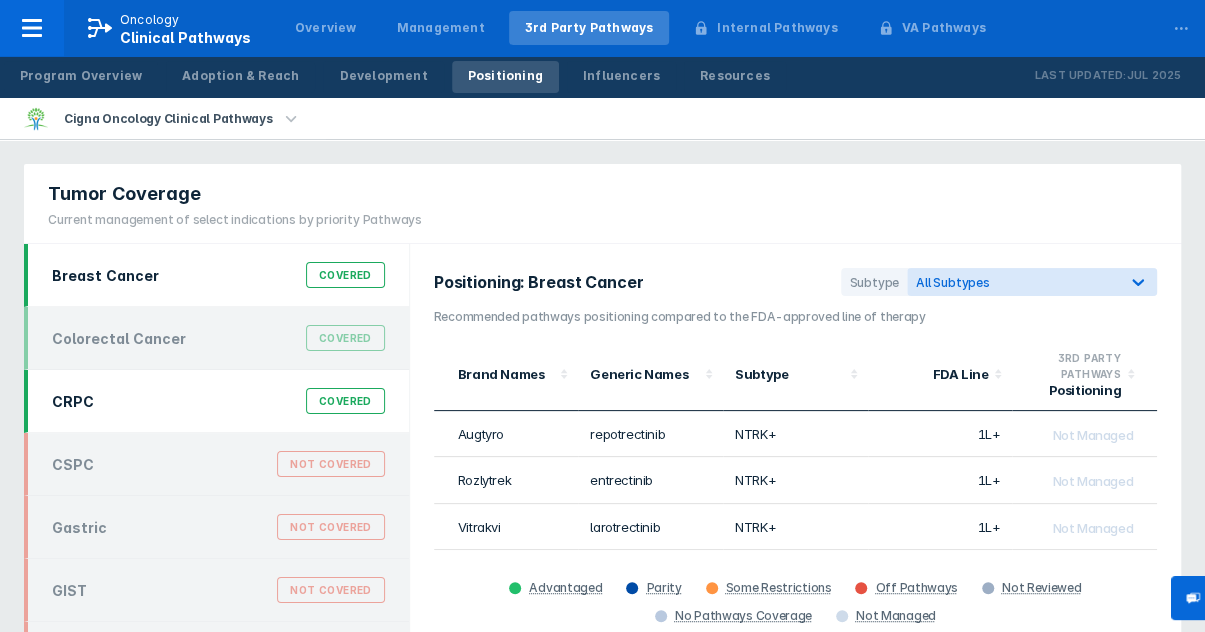 click on "Covered" at bounding box center [345, 338] 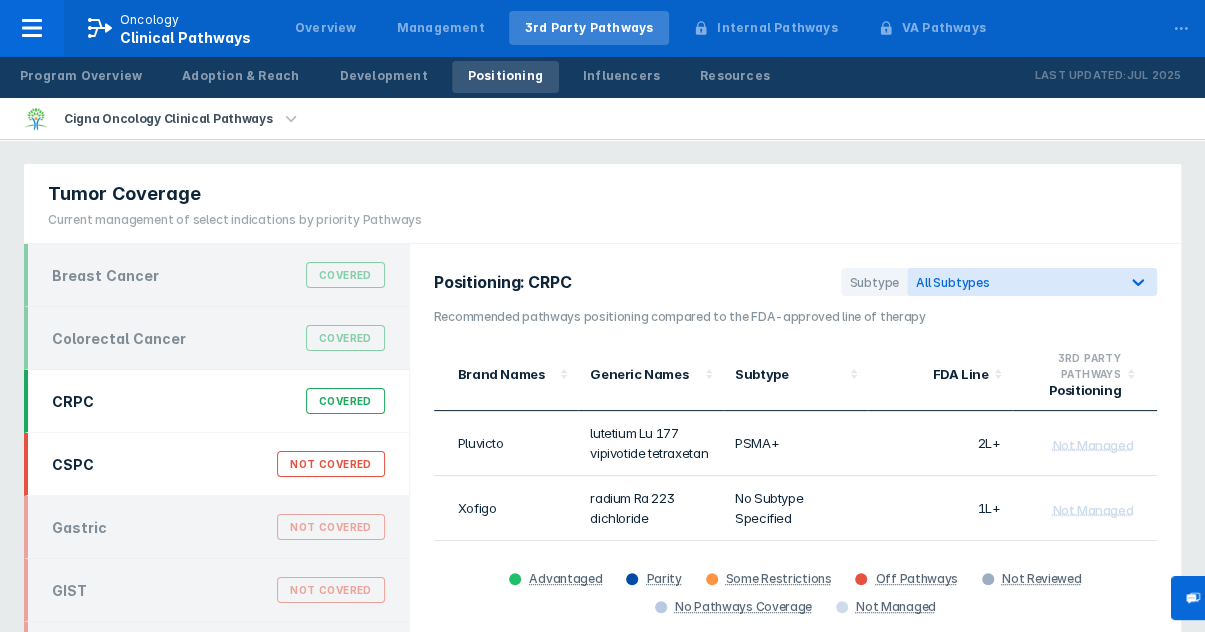 click on "Not Covered" at bounding box center (330, 464) 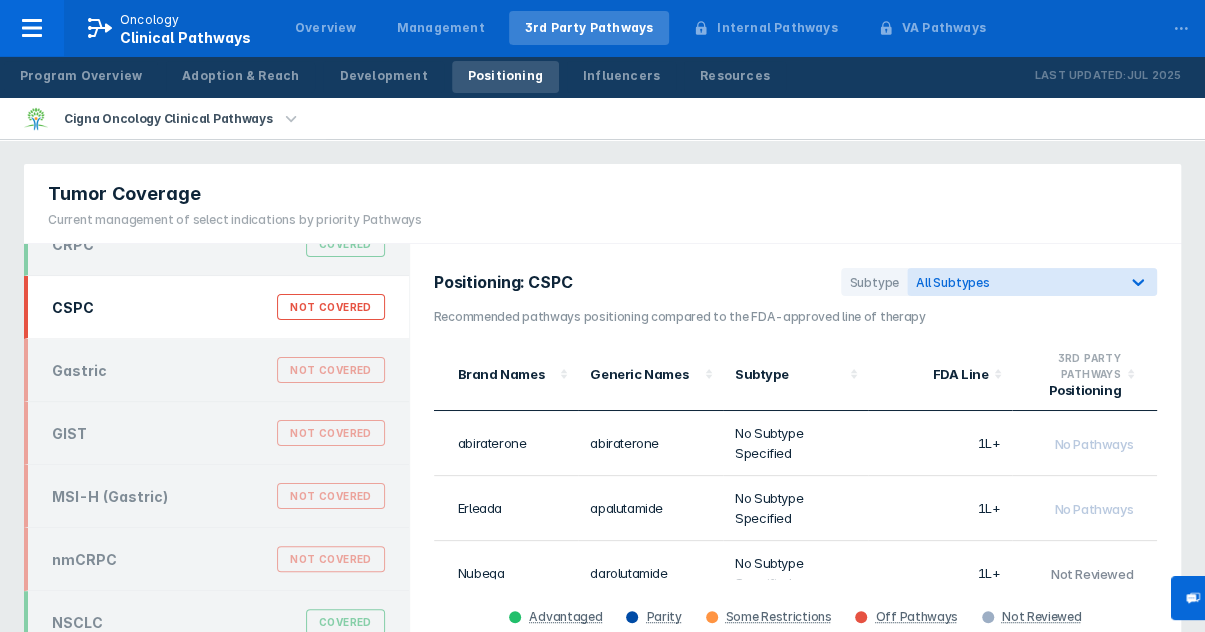 scroll, scrollTop: 162, scrollLeft: 0, axis: vertical 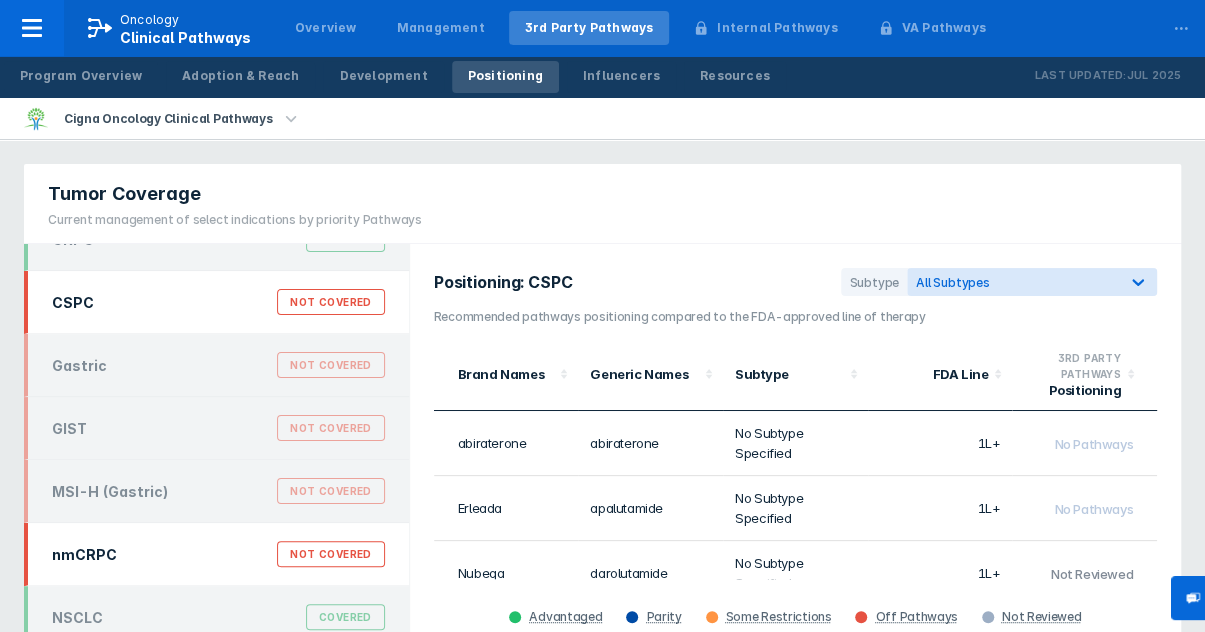 click on "Not Covered" at bounding box center (330, 365) 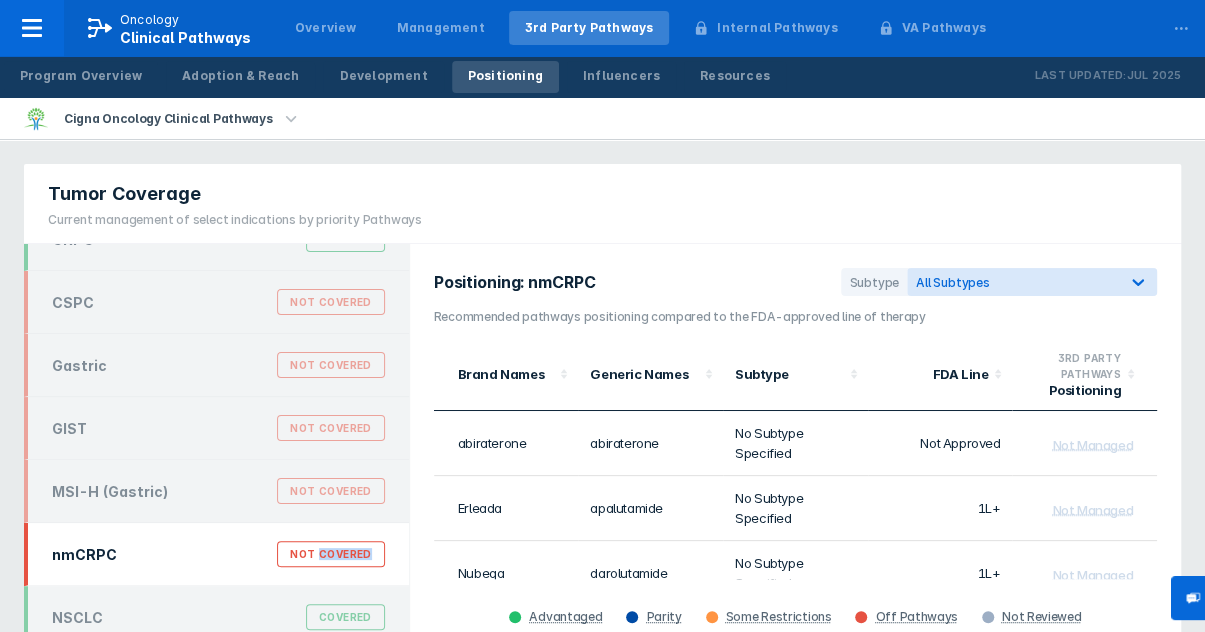 click on "Not Covered" at bounding box center [330, 554] 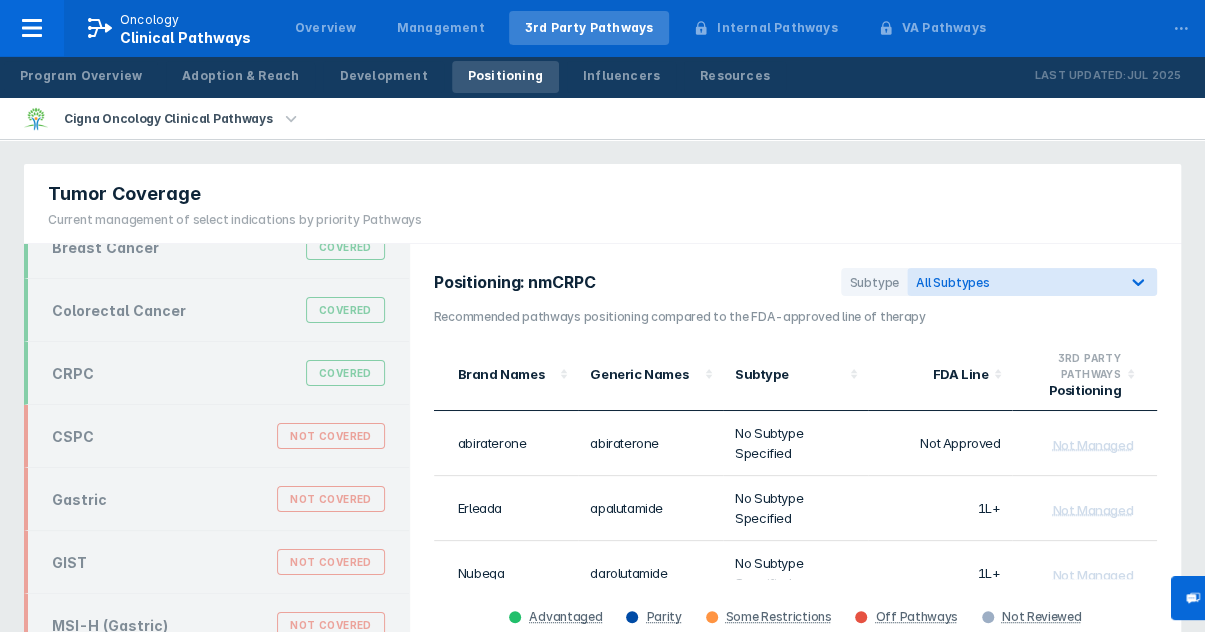 scroll, scrollTop: 24, scrollLeft: 0, axis: vertical 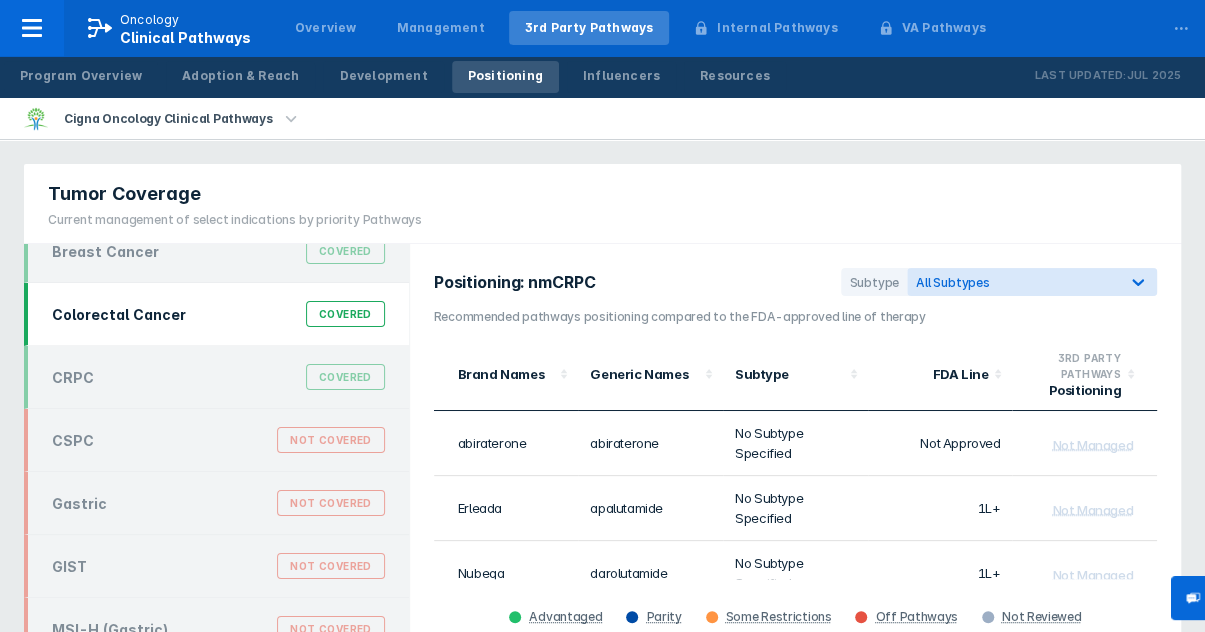 click on "Covered" at bounding box center (345, 251) 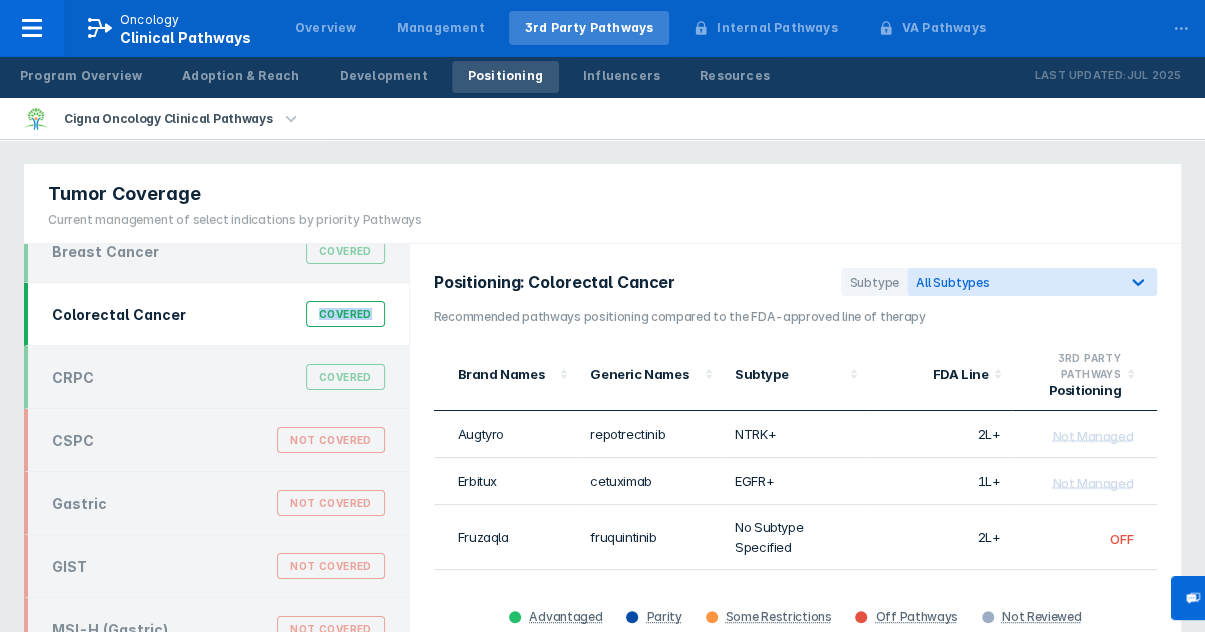 click on "Covered" at bounding box center (345, 314) 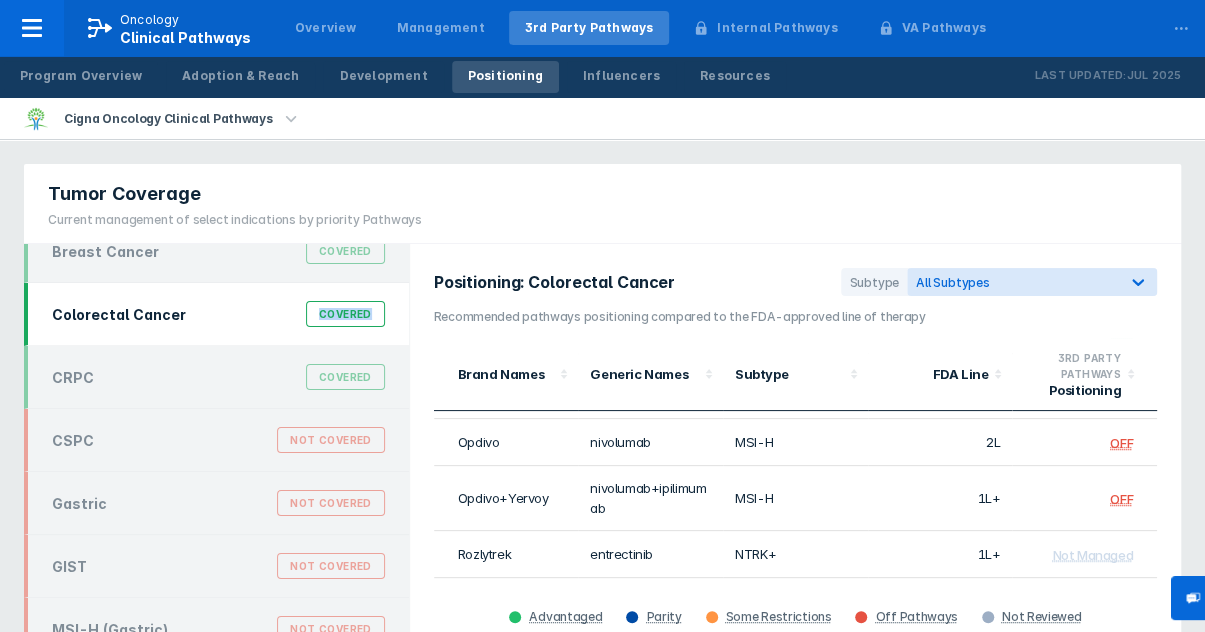 scroll, scrollTop: 320, scrollLeft: 0, axis: vertical 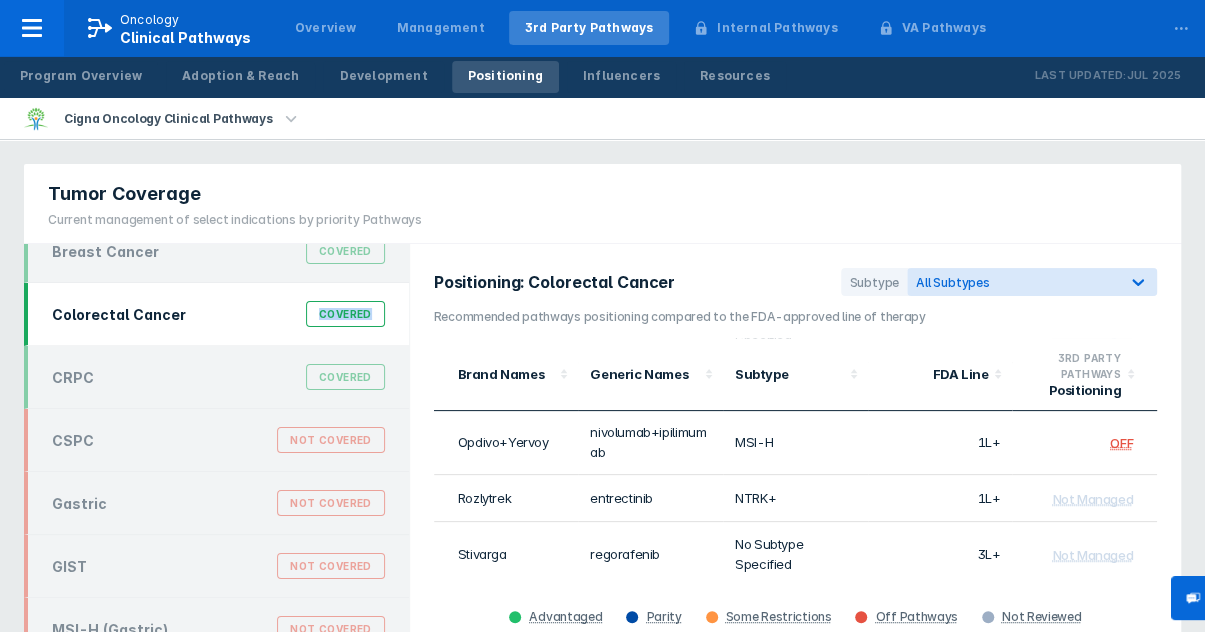 click at bounding box center (291, 119) 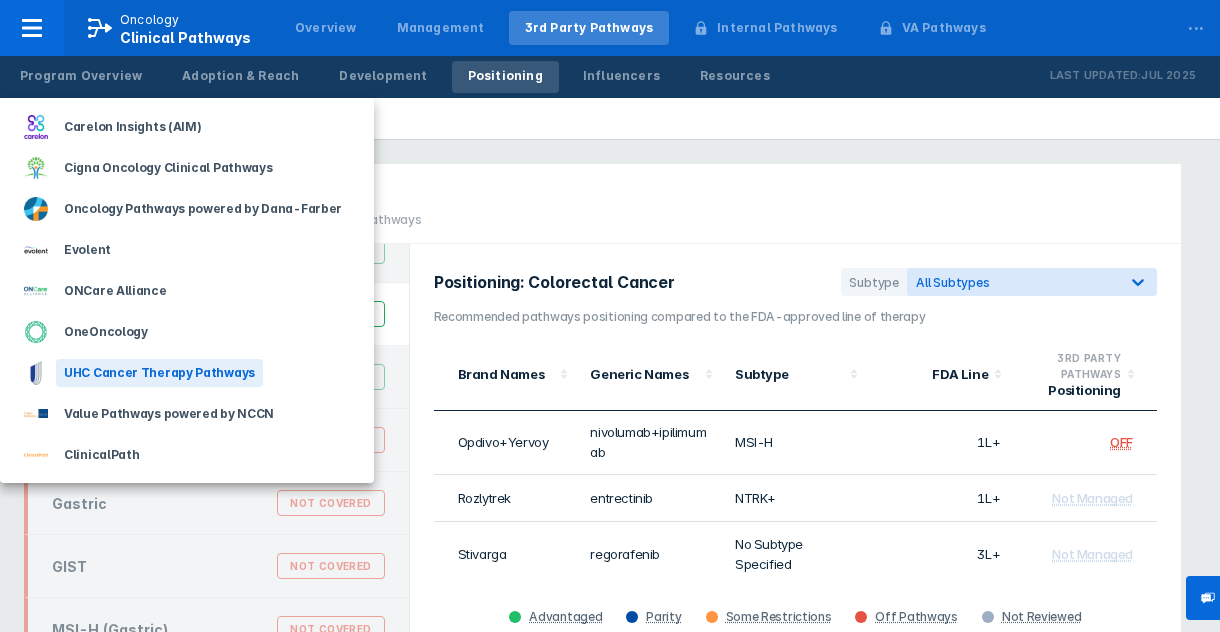 click on "UHC Cancer Therapy Pathways" at bounding box center [132, 127] 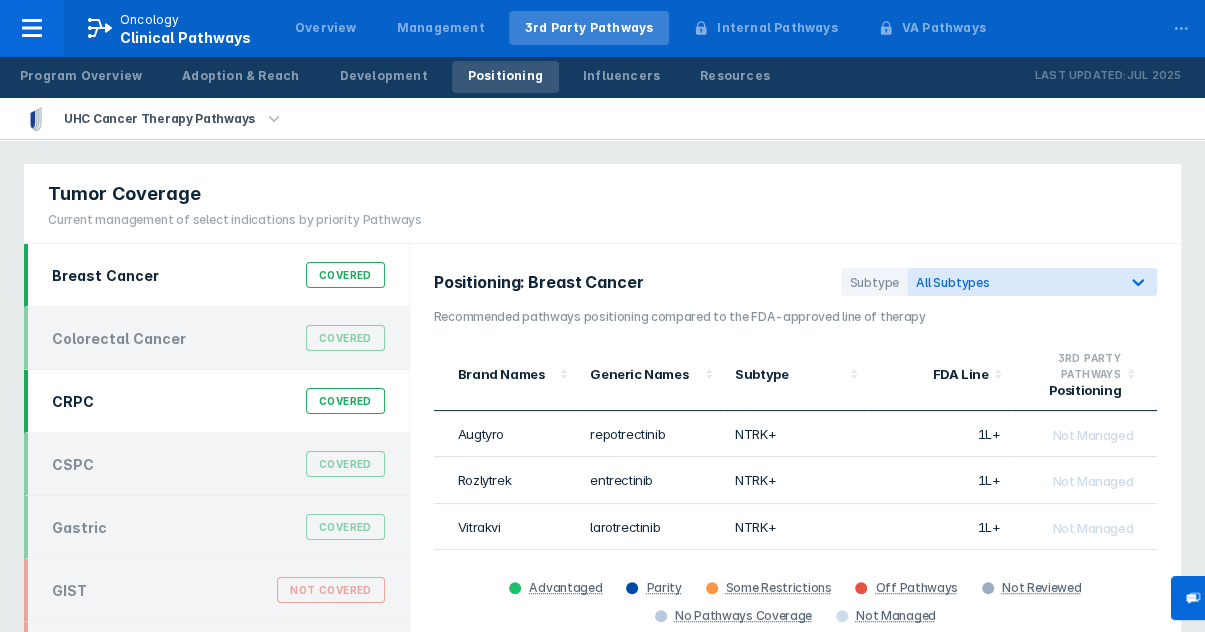 click on "Covered" at bounding box center (345, 338) 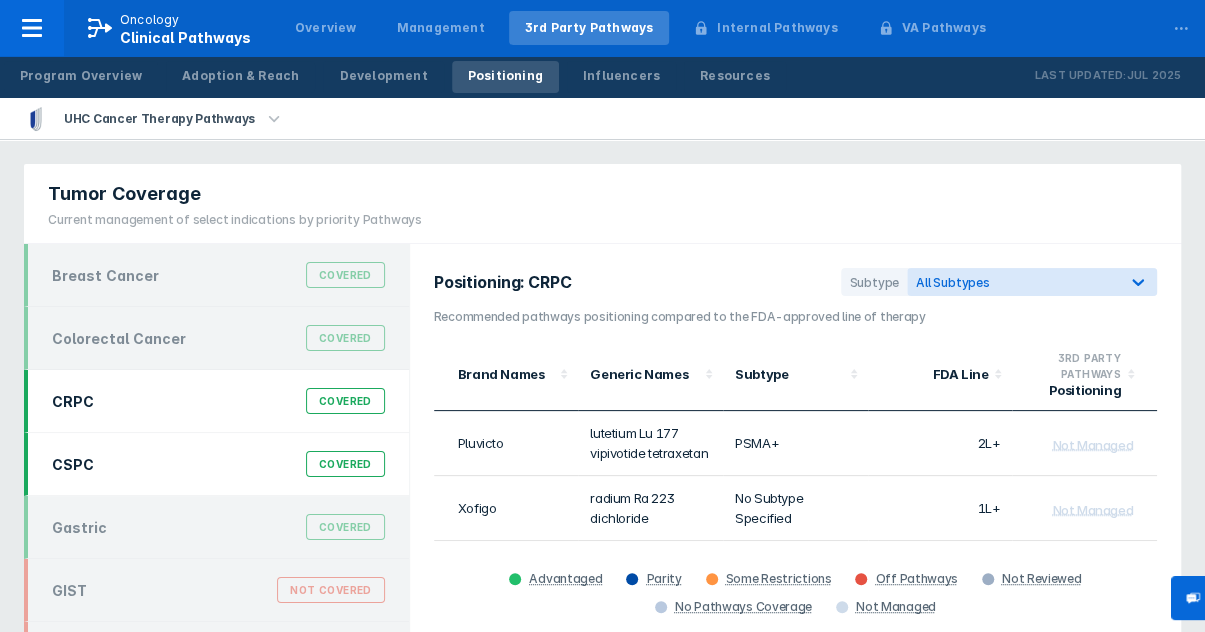 click on "Covered" at bounding box center [345, 275] 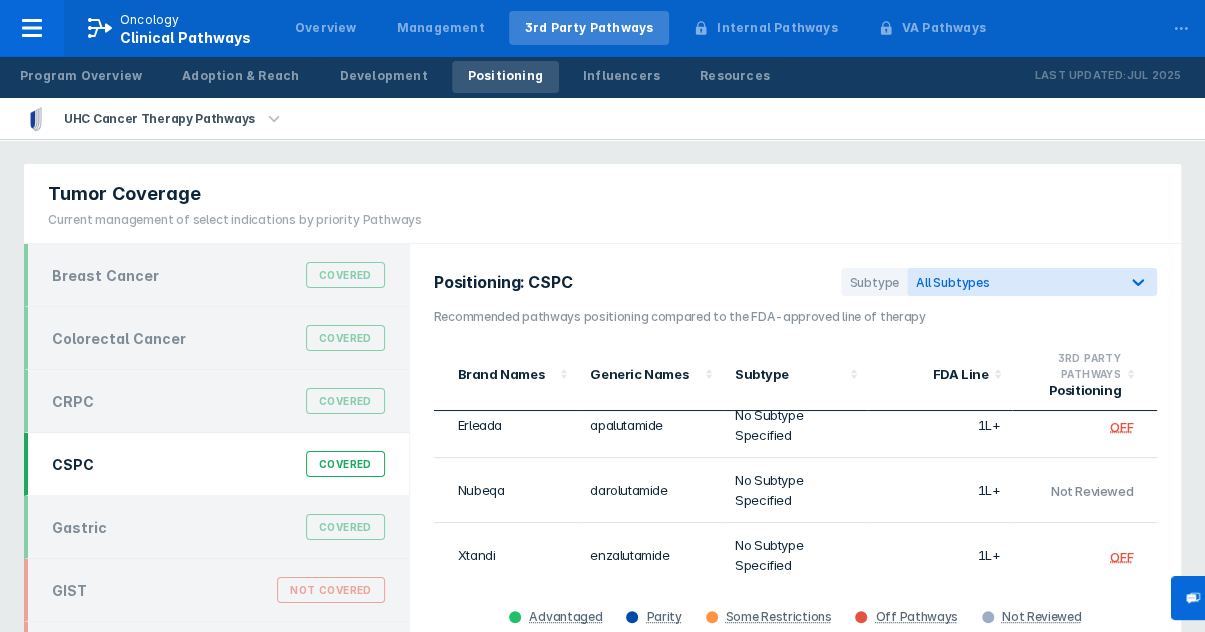 scroll, scrollTop: 90, scrollLeft: 0, axis: vertical 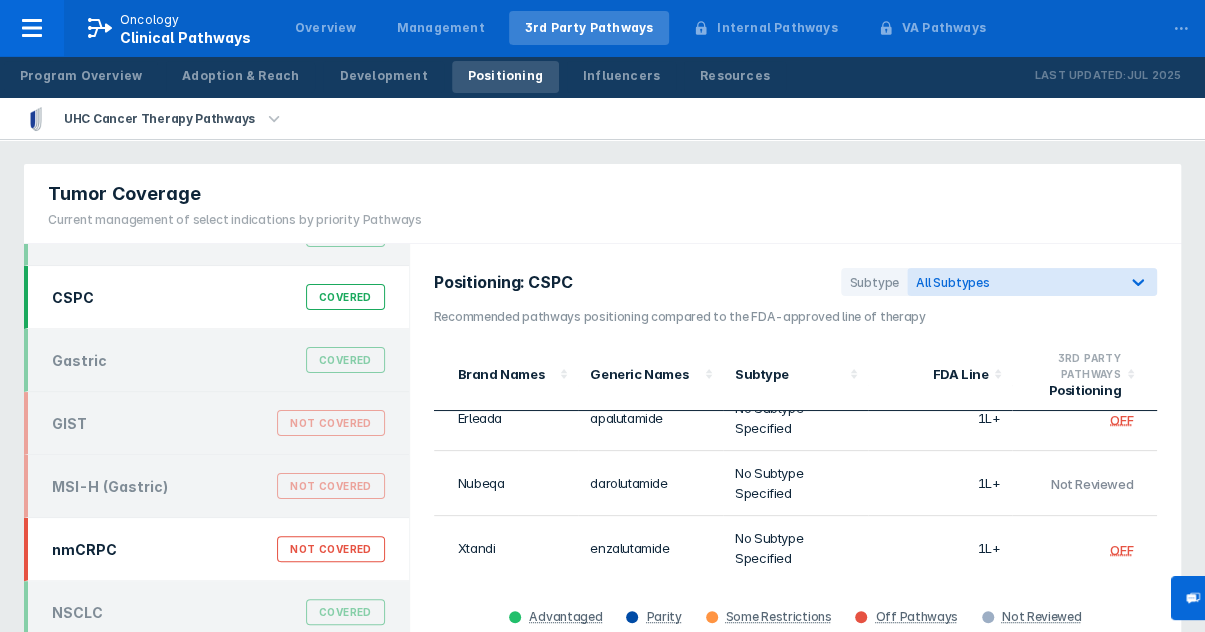click on "Not Covered" at bounding box center (330, 423) 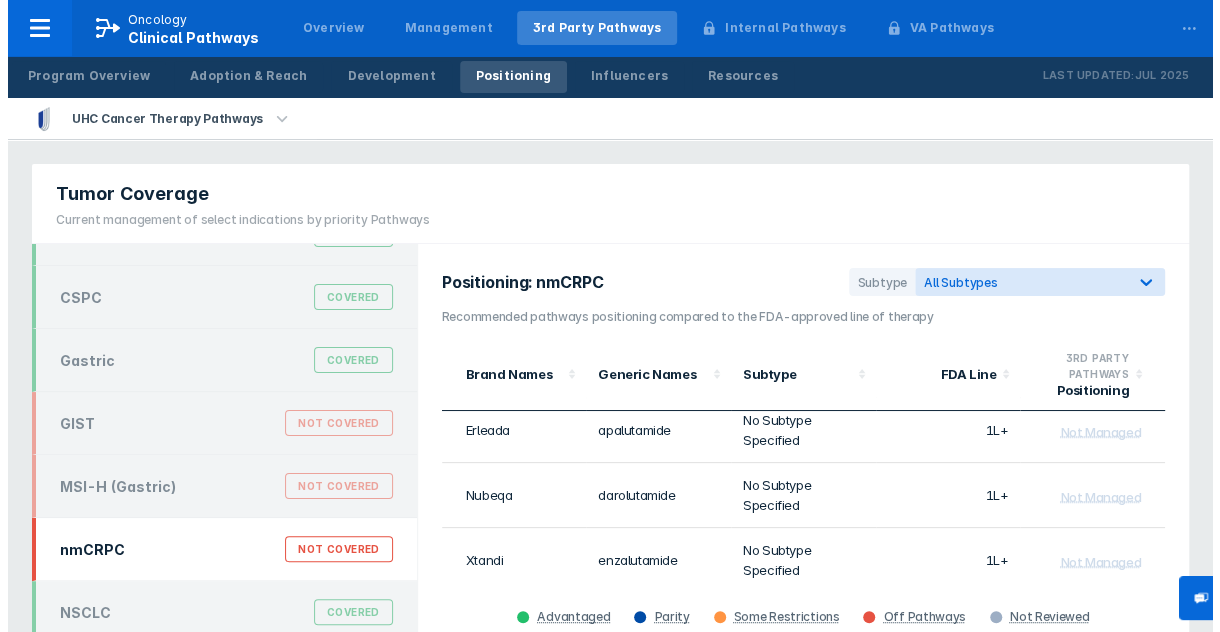 scroll, scrollTop: 90, scrollLeft: 0, axis: vertical 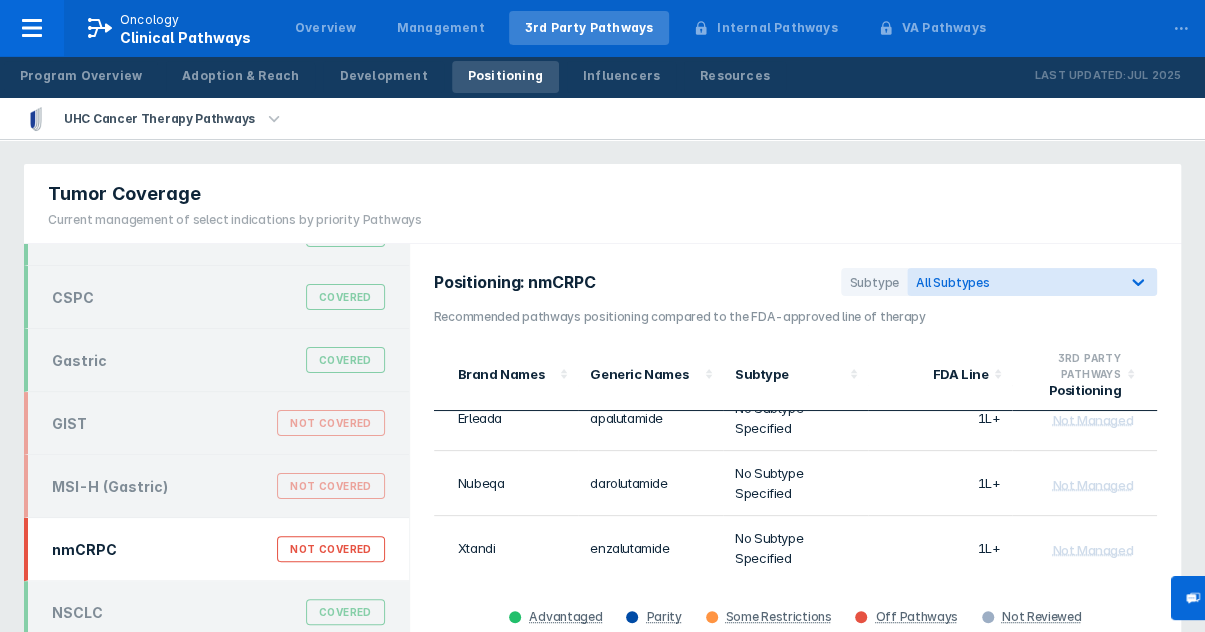 click at bounding box center [274, 119] 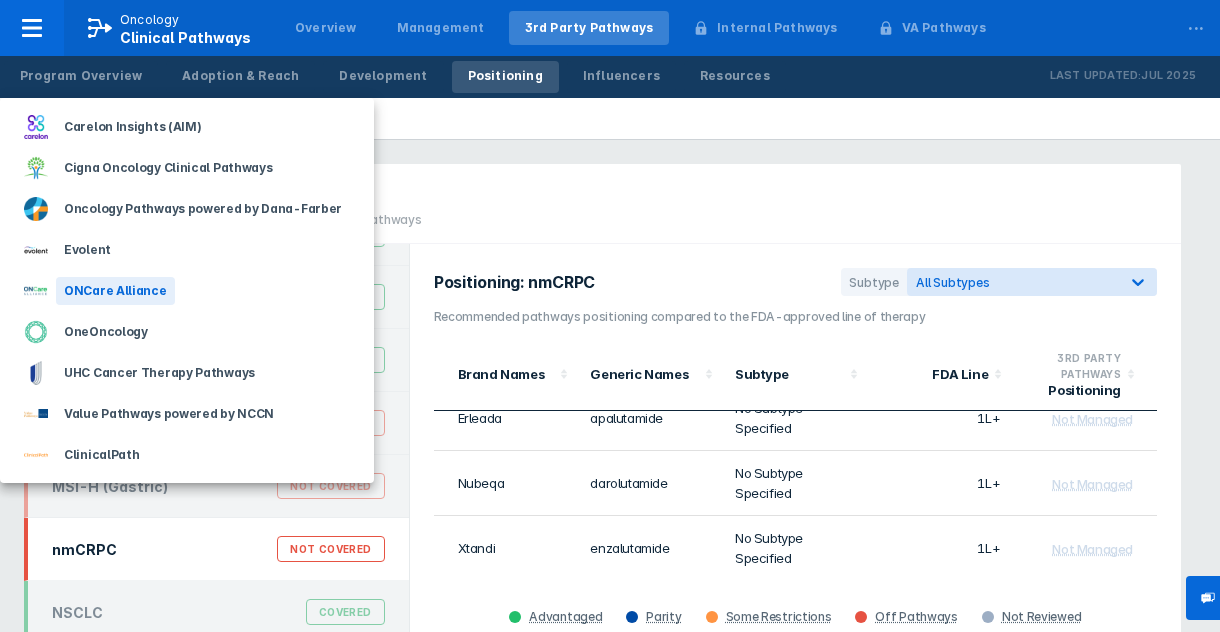 click on "ONCare Alliance" at bounding box center [132, 127] 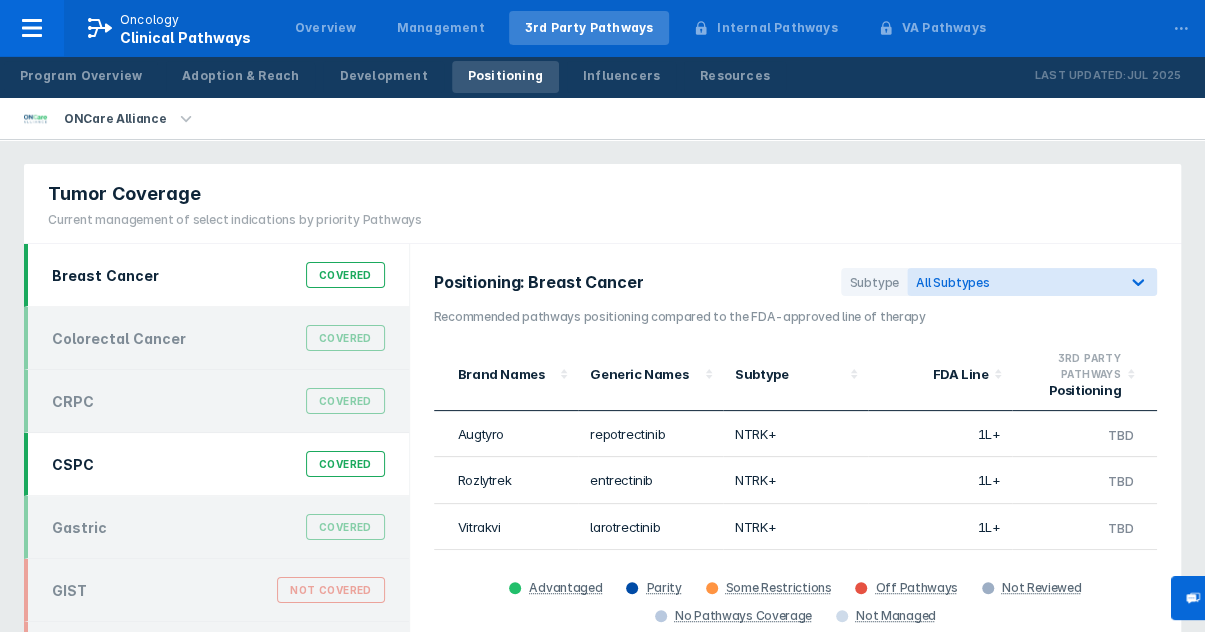 click on "Covered" at bounding box center [345, 338] 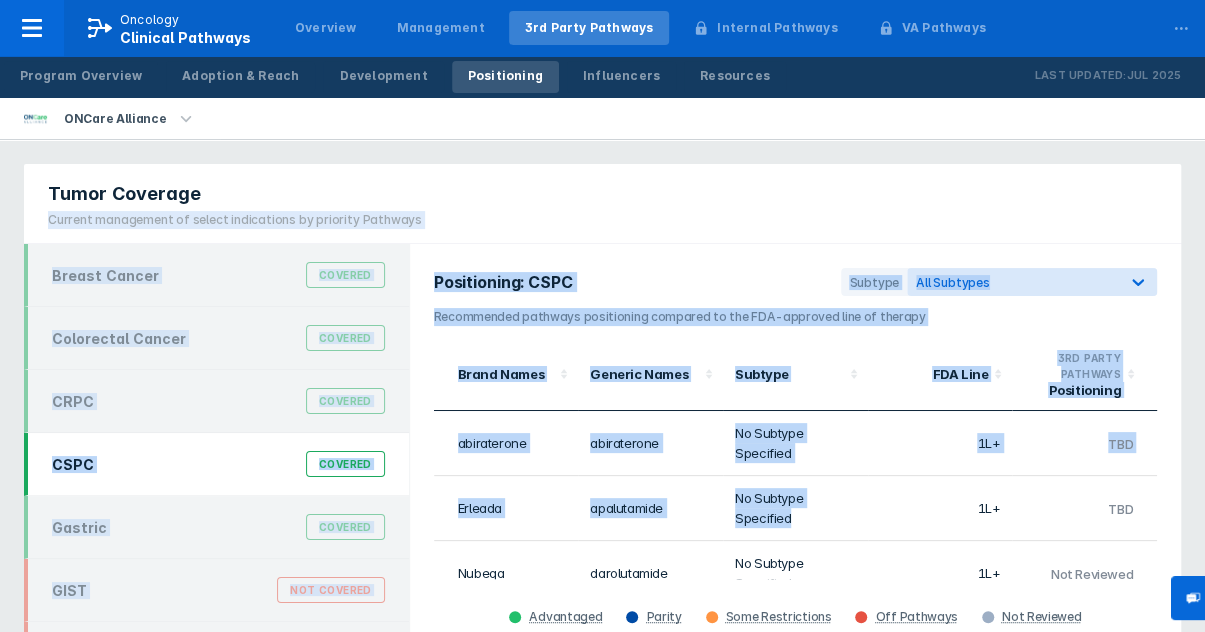 drag, startPoint x: 700, startPoint y: 495, endPoint x: 310, endPoint y: 173, distance: 505.75092 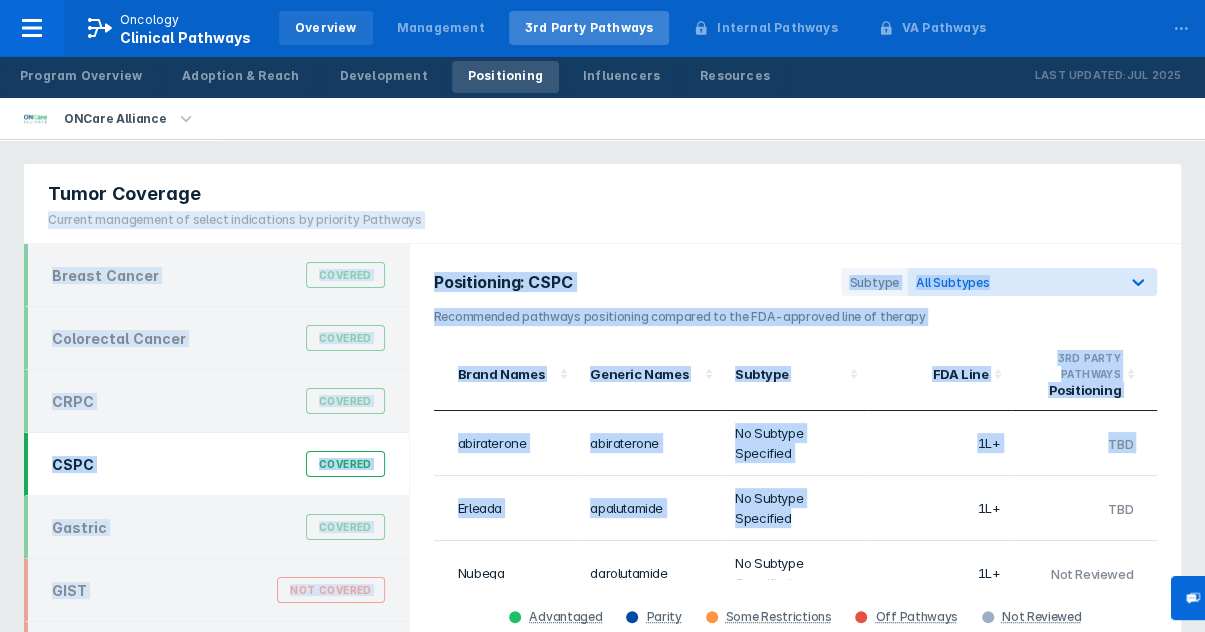 click on "Overview" at bounding box center [326, 28] 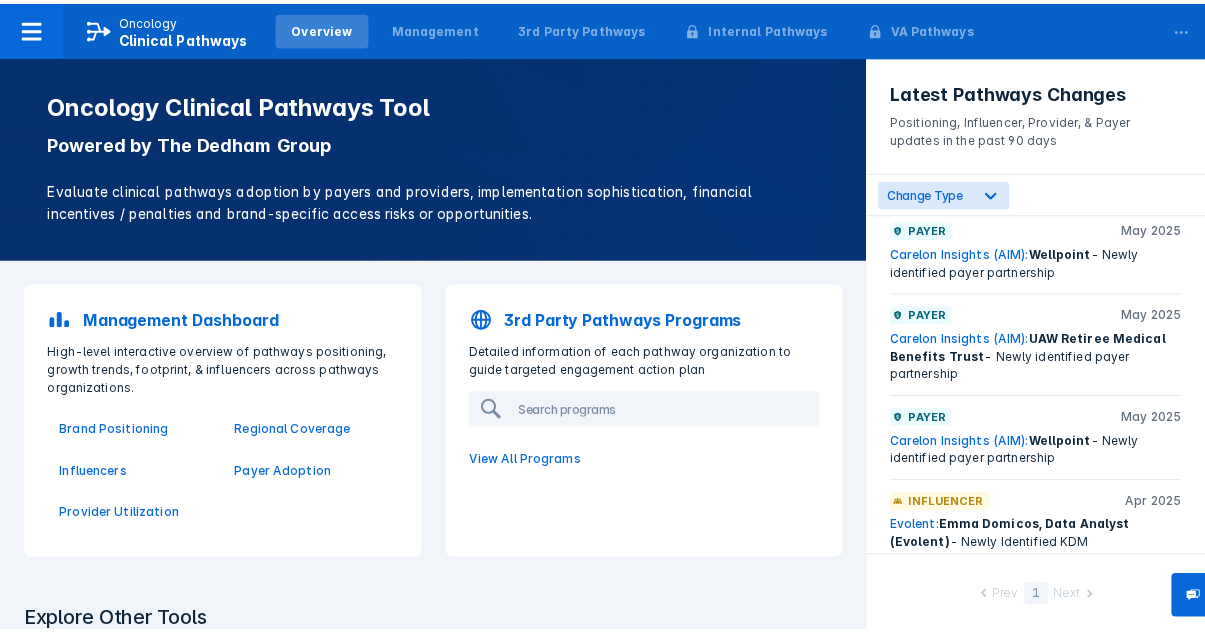 scroll, scrollTop: 2251, scrollLeft: 0, axis: vertical 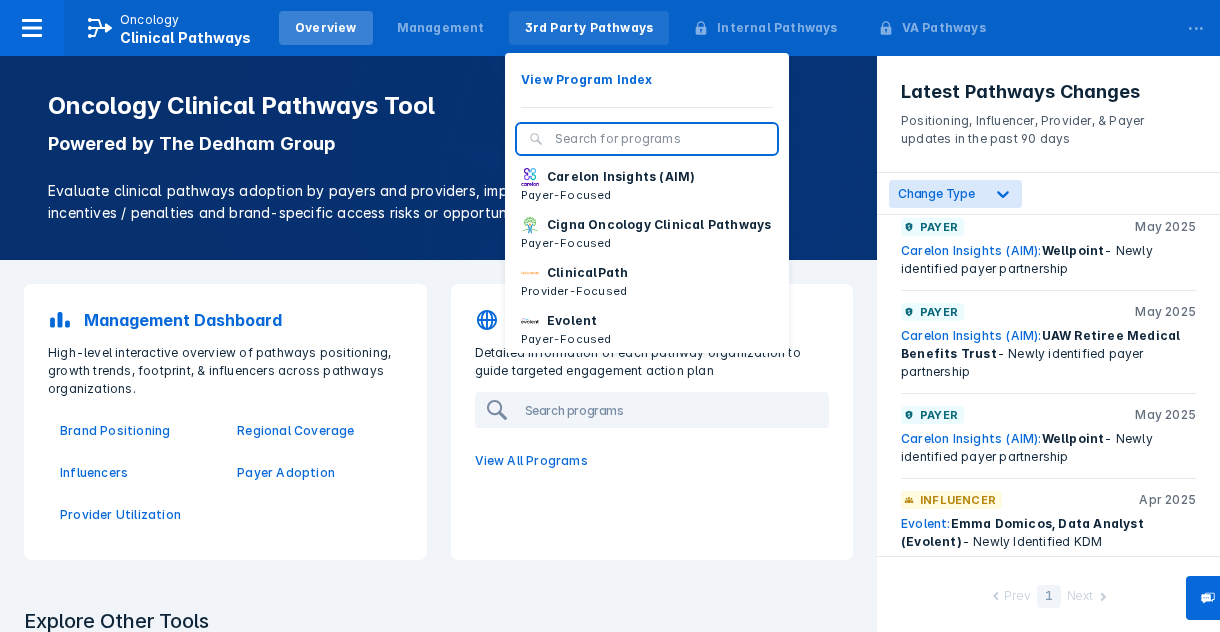 click on "3rd Party Pathways" at bounding box center [589, 28] 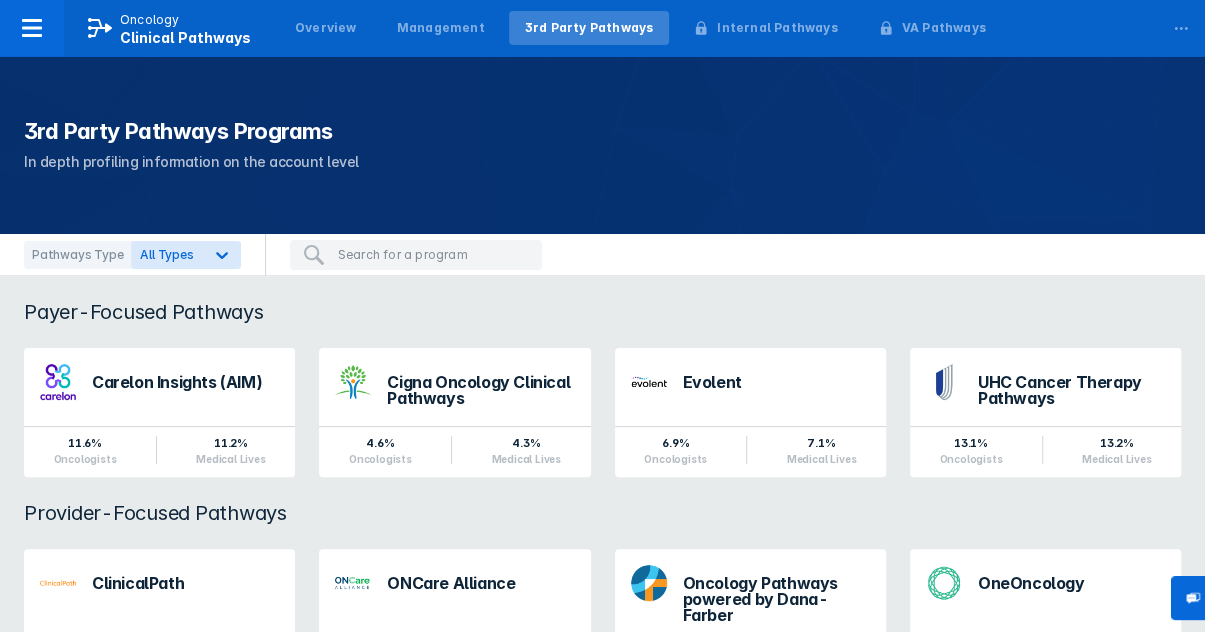 click on "3rd Party Pathways Programs In depth profiling information on the account level" at bounding box center (602, 145) 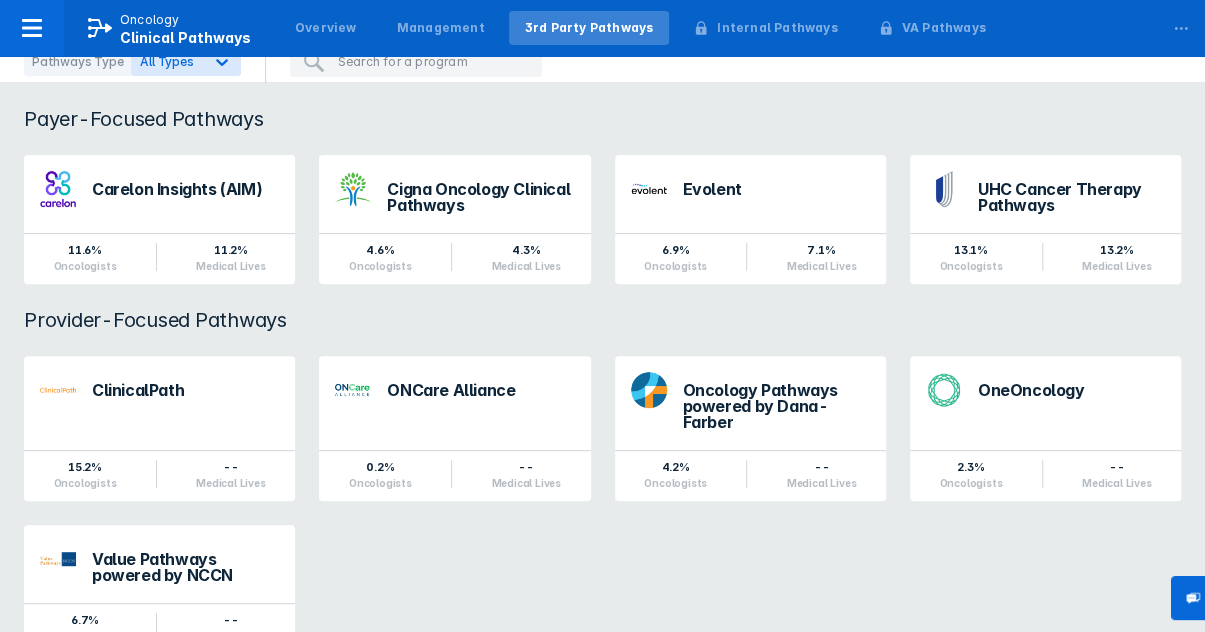 scroll, scrollTop: 200, scrollLeft: 0, axis: vertical 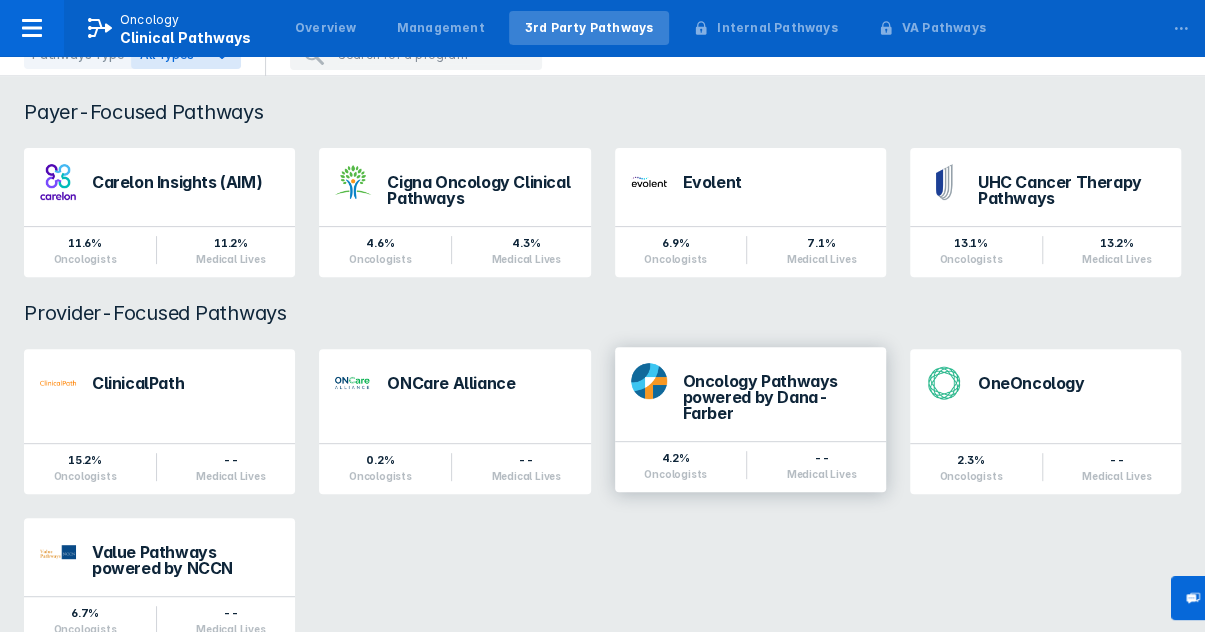 click on "Oncology Pathways powered by Dana-Farber" at bounding box center (776, 397) 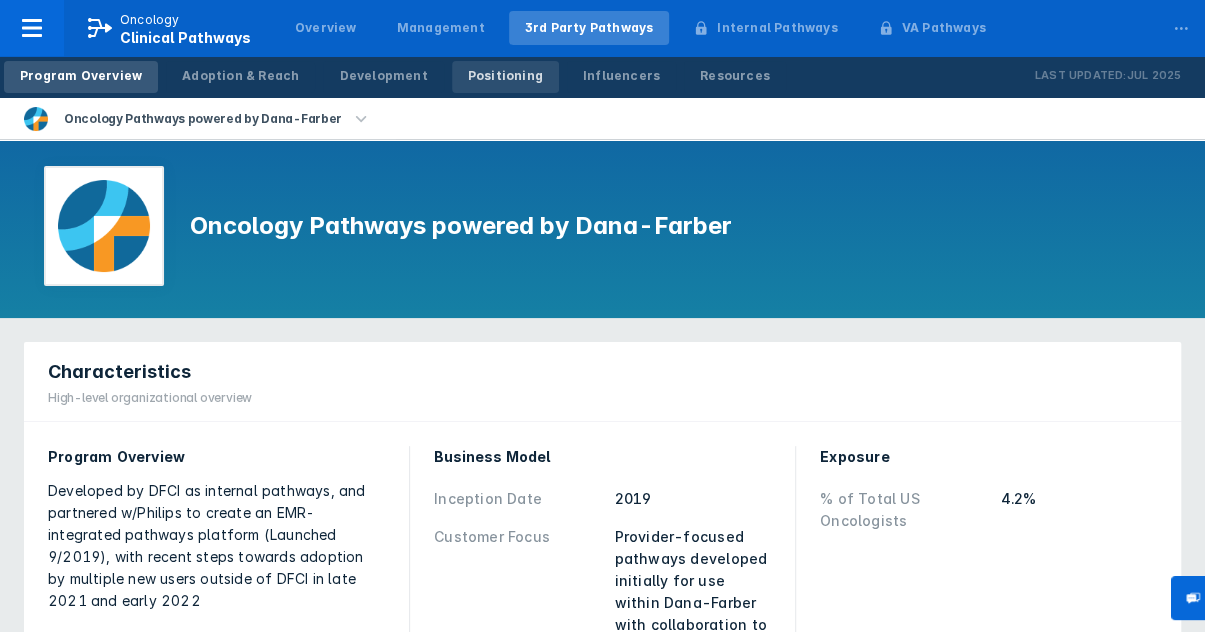 click on "Positioning" at bounding box center (505, 76) 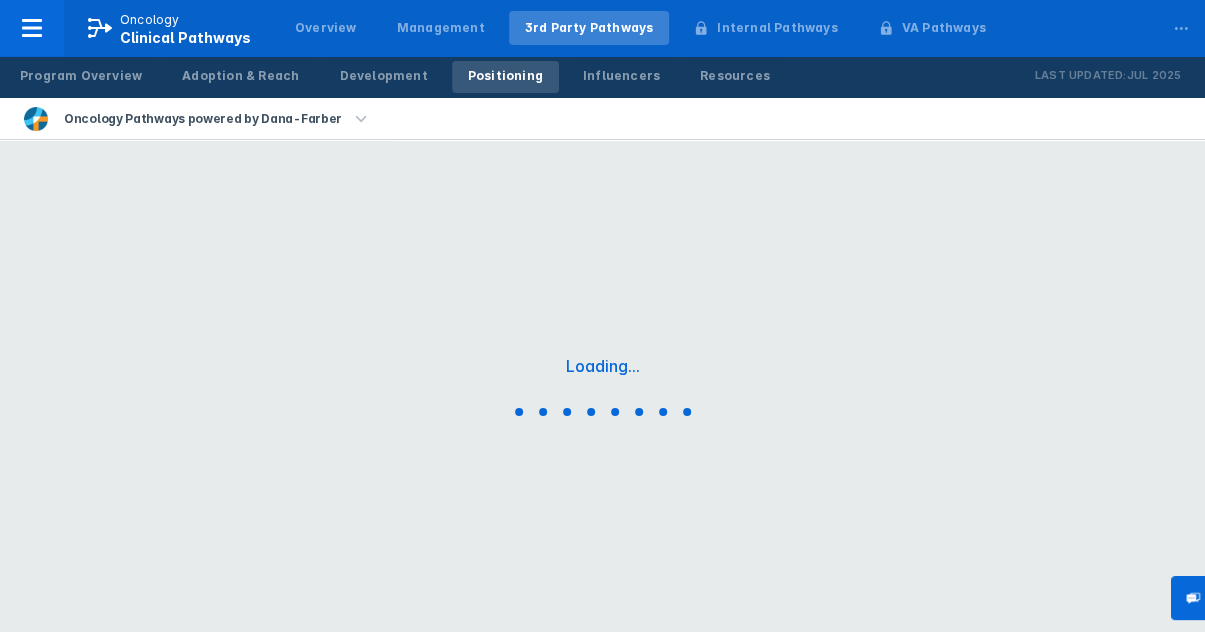 click on "Positioning" at bounding box center (505, 76) 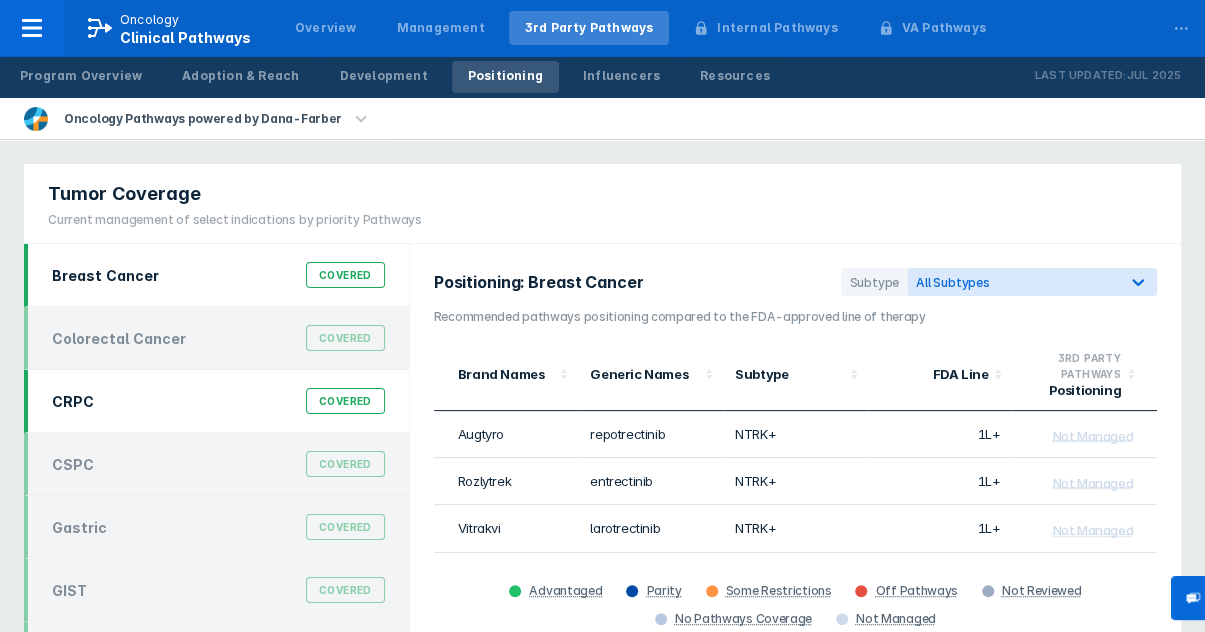 click on "Covered" at bounding box center (345, 338) 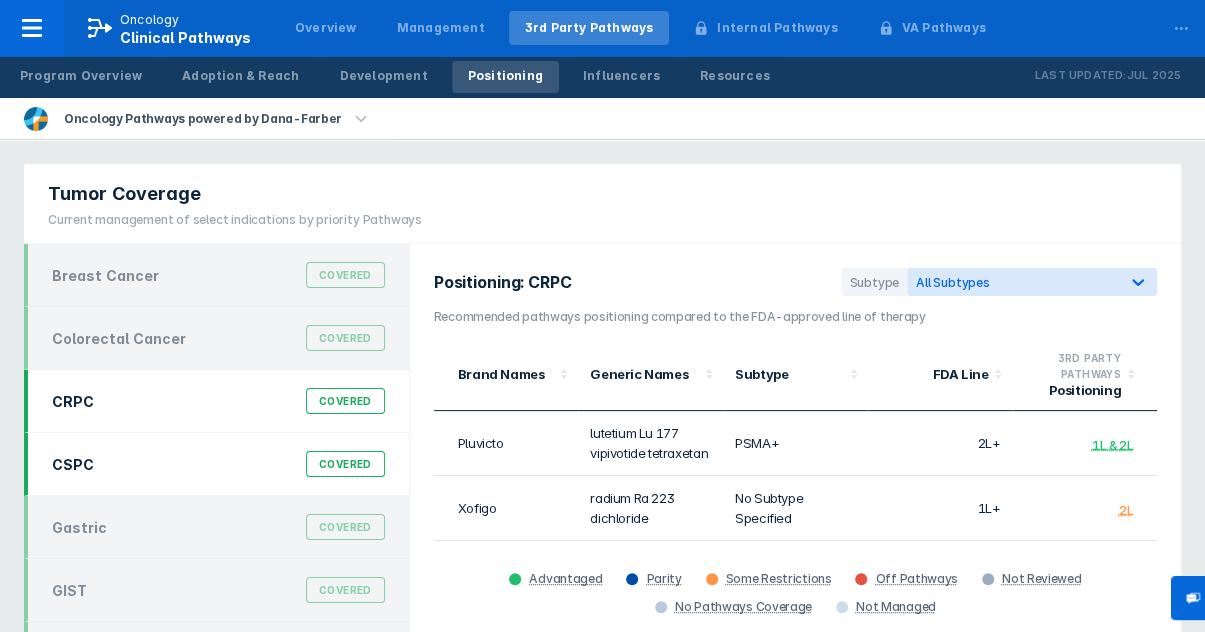 click on "Covered" at bounding box center (345, 275) 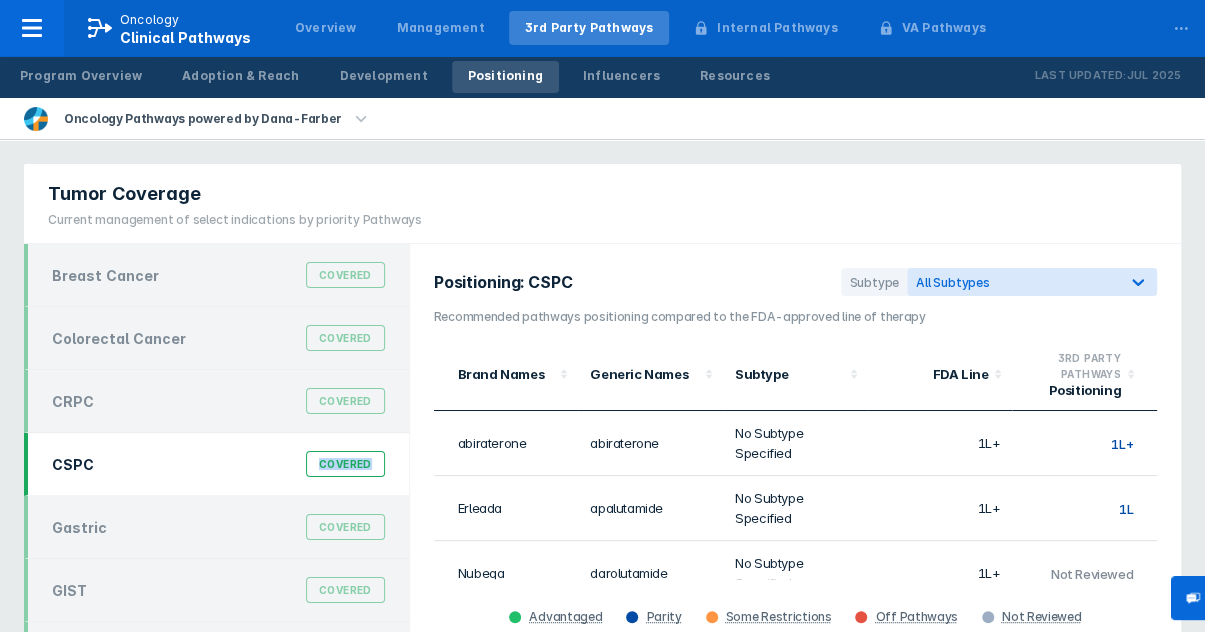 click on "Covered" at bounding box center (345, 464) 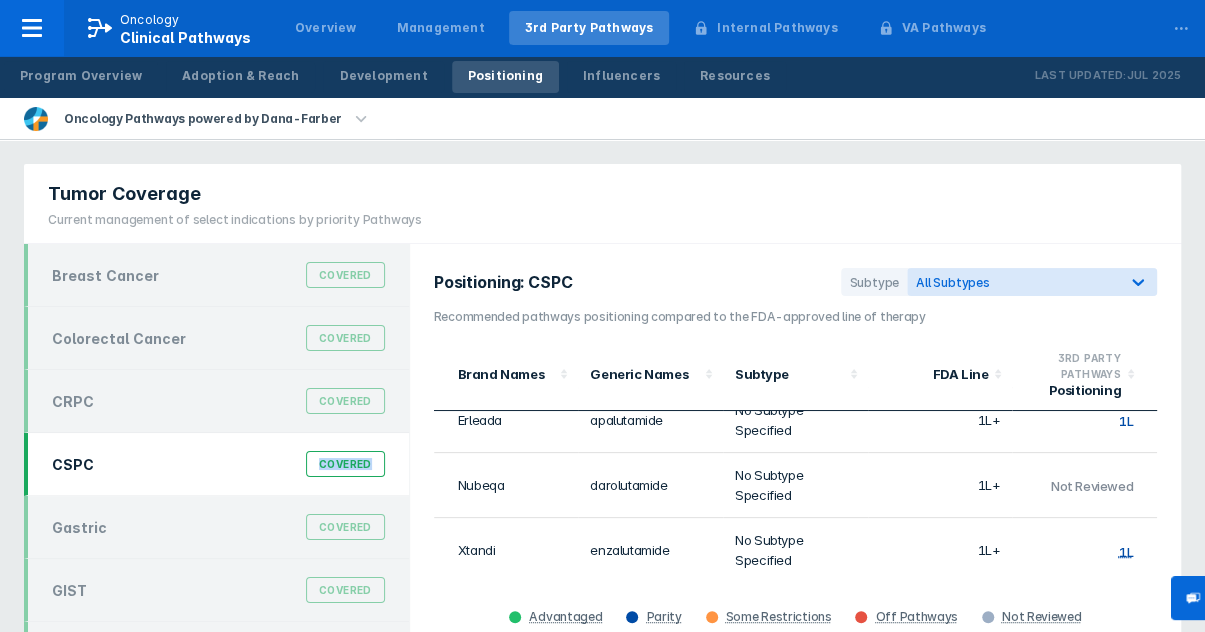 scroll, scrollTop: 90, scrollLeft: 0, axis: vertical 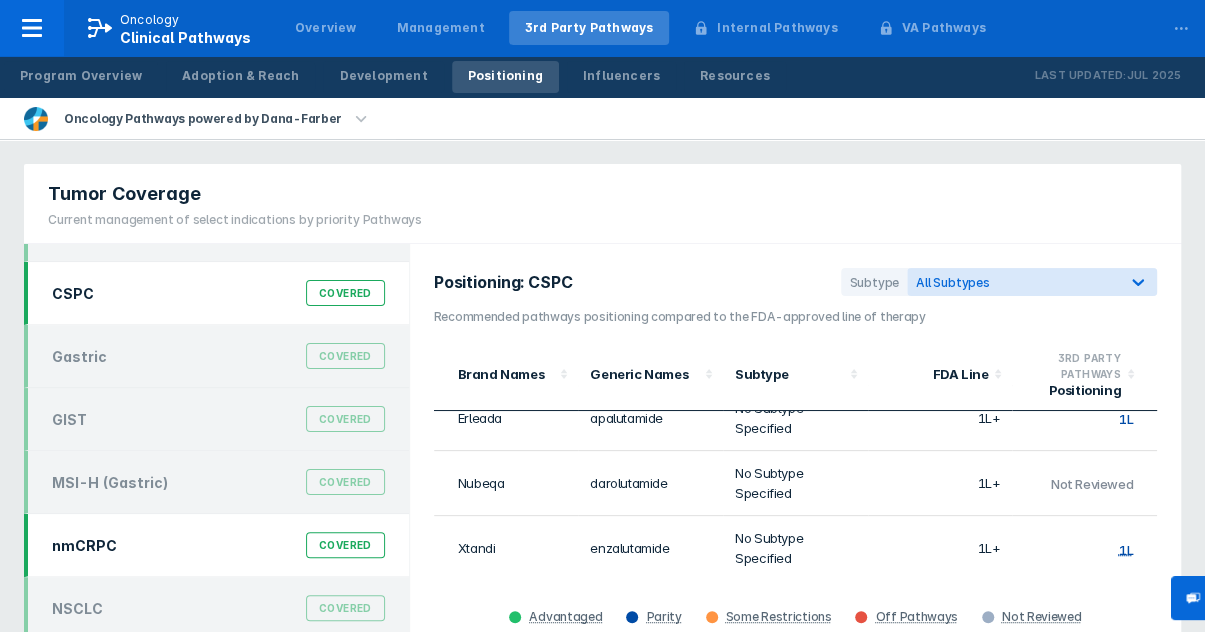 click on "Covered" at bounding box center [345, 104] 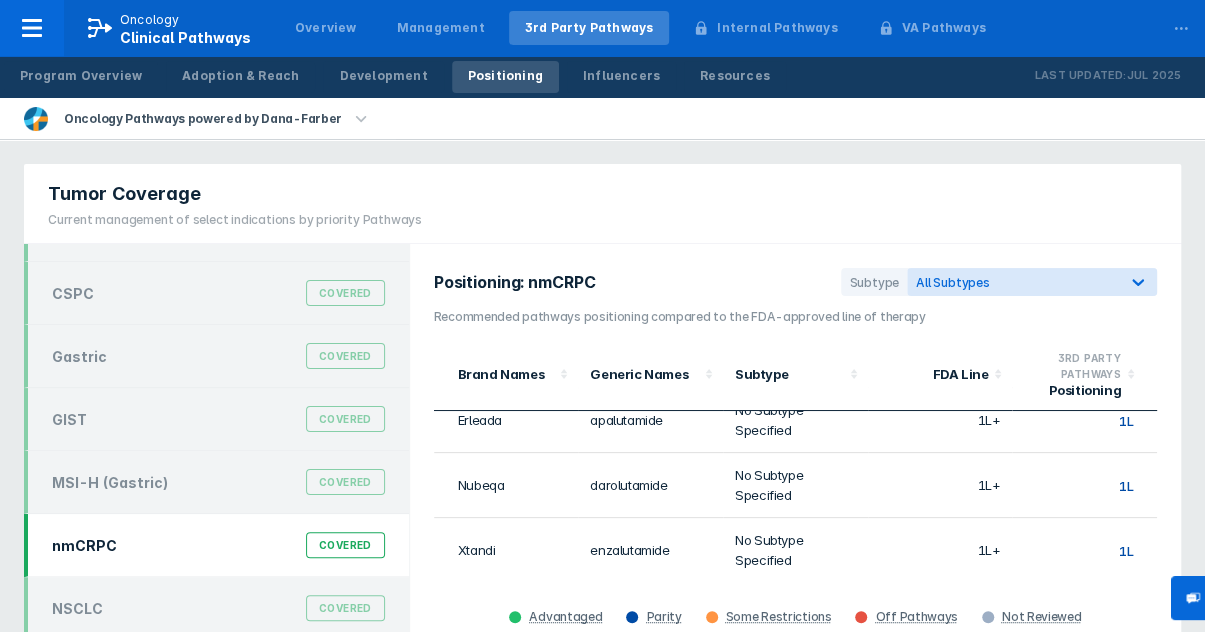 scroll, scrollTop: 90, scrollLeft: 0, axis: vertical 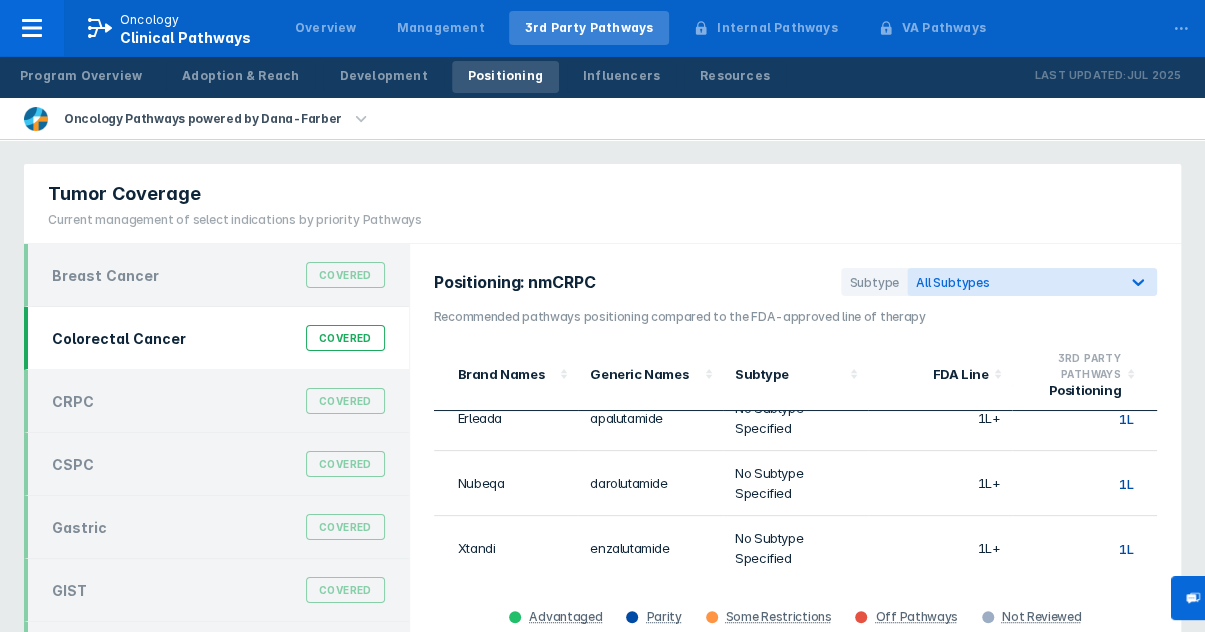 click on "Covered" at bounding box center [345, 275] 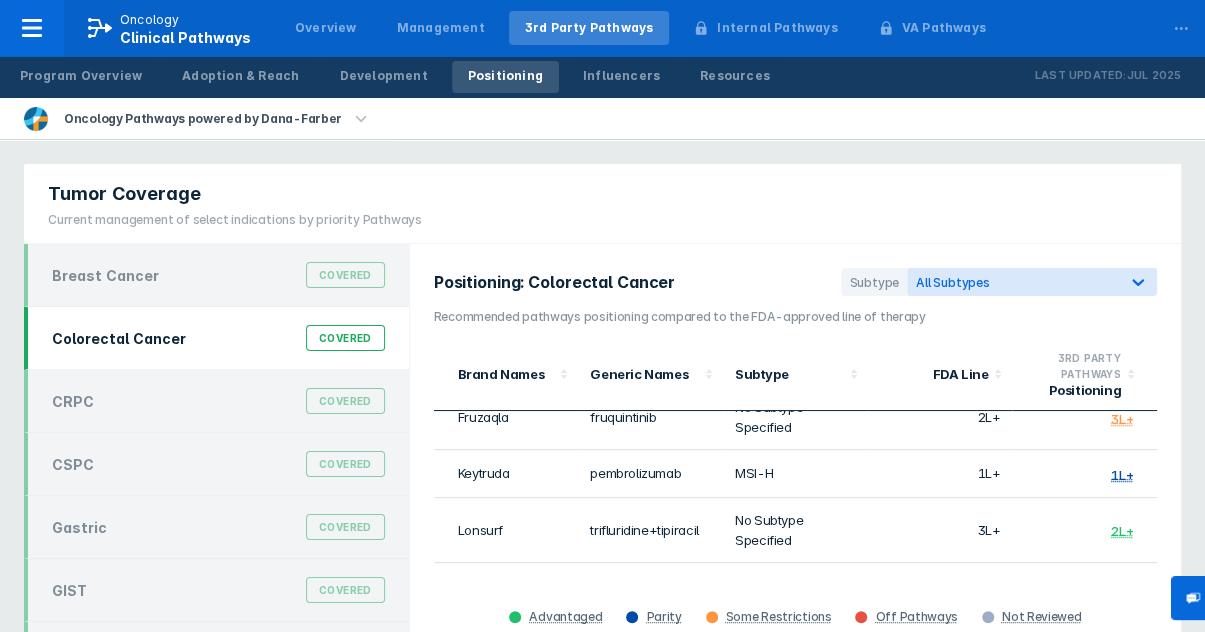 scroll, scrollTop: 80, scrollLeft: 0, axis: vertical 